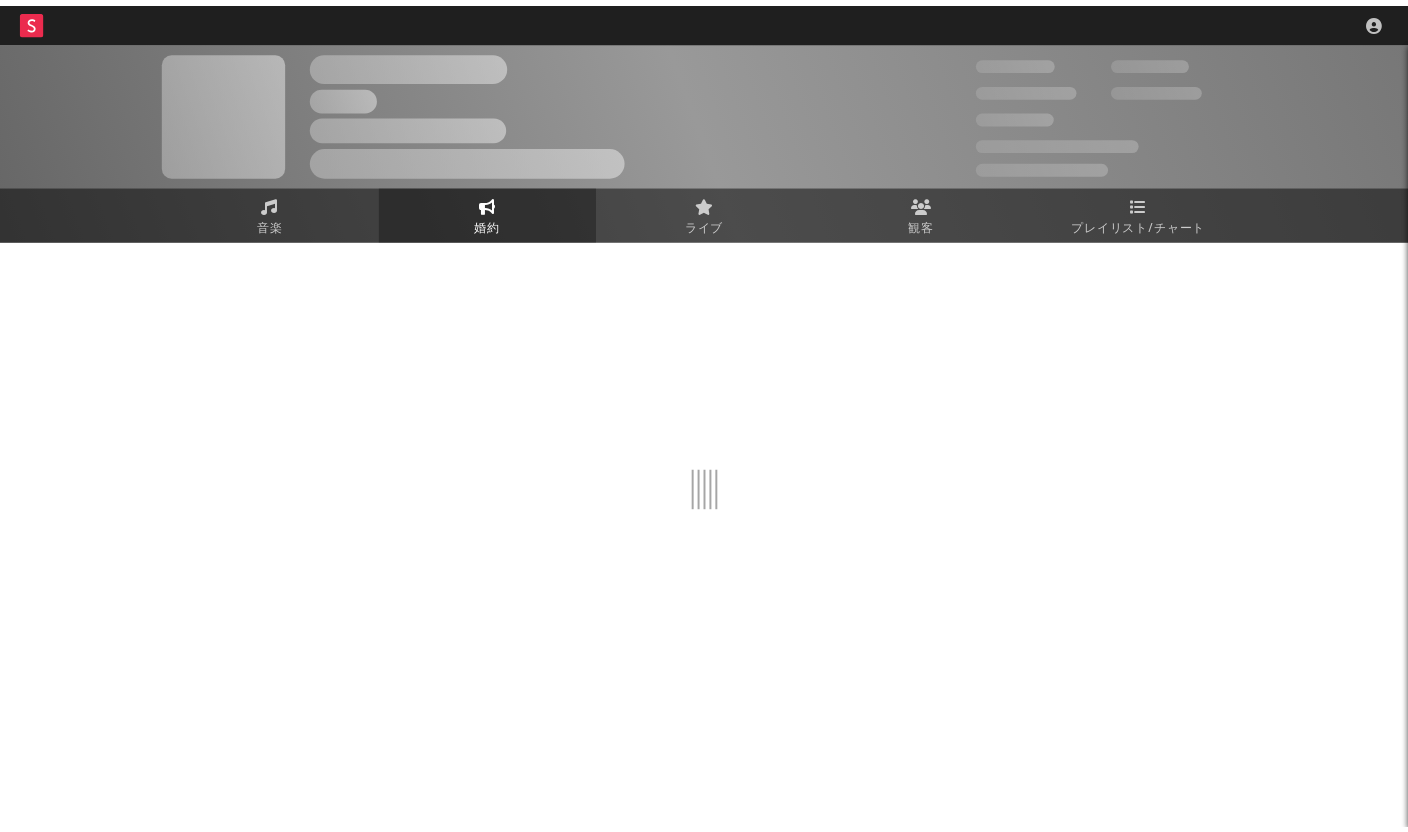 scroll, scrollTop: 0, scrollLeft: 0, axis: both 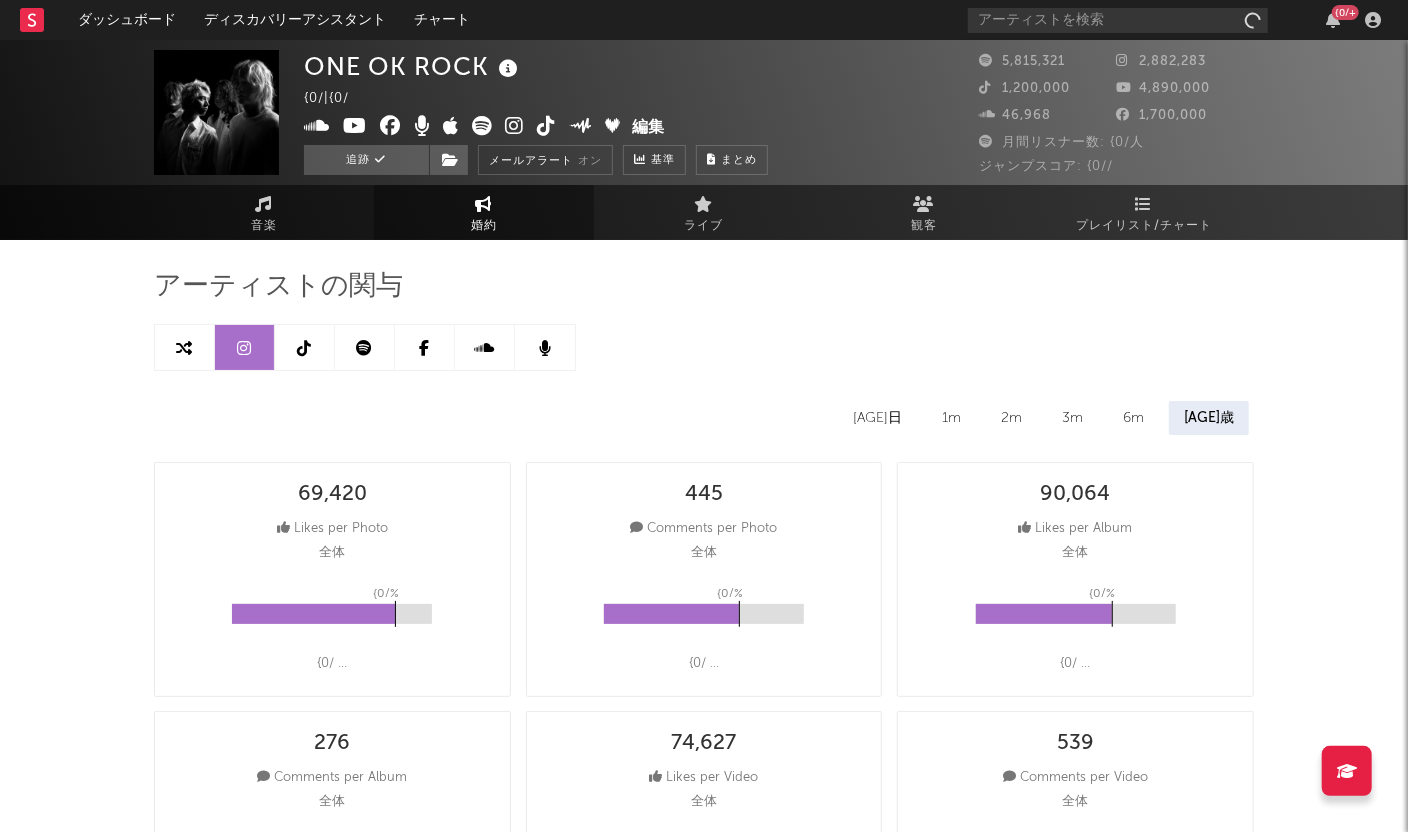 select on "6m" 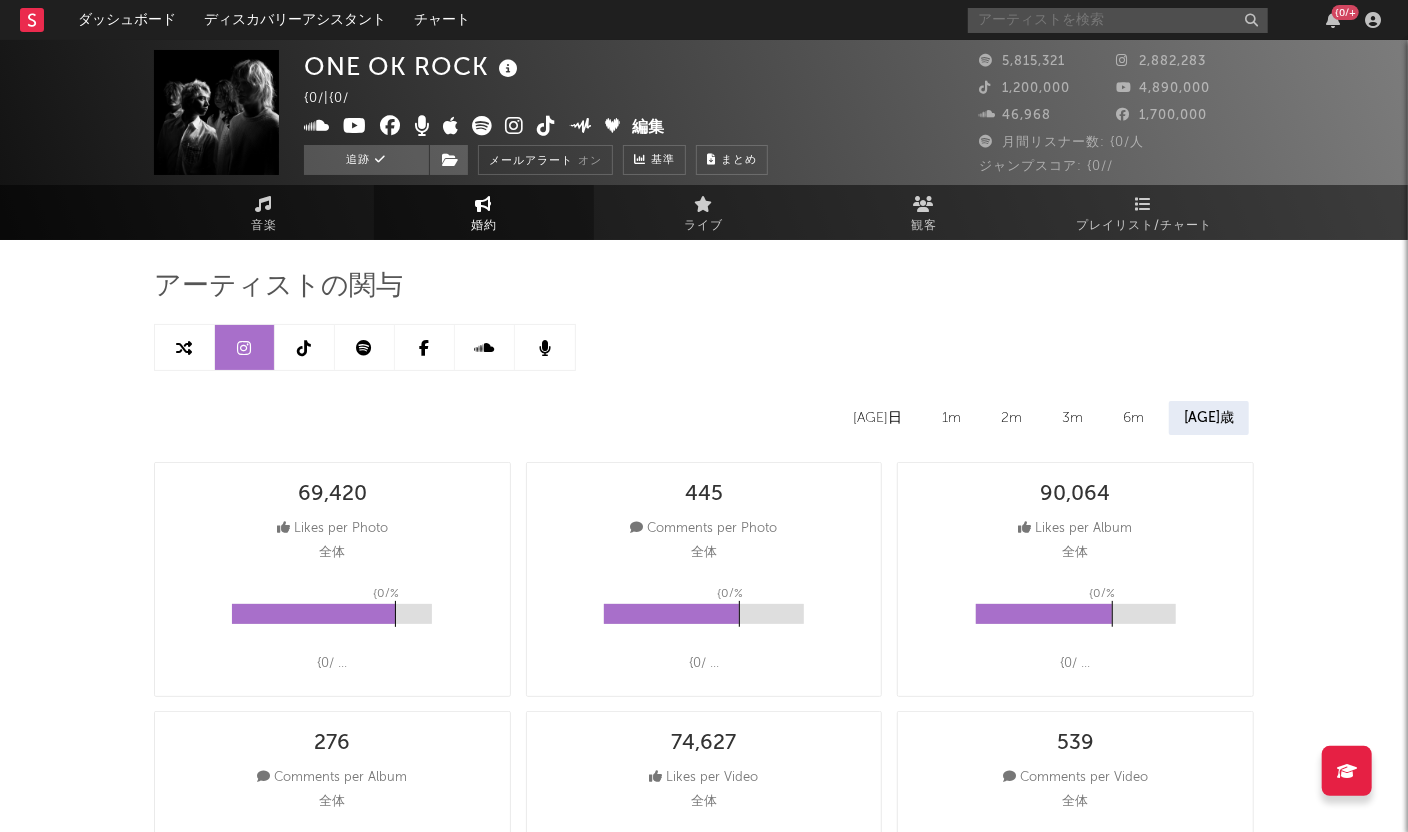 click at bounding box center (1118, 20) 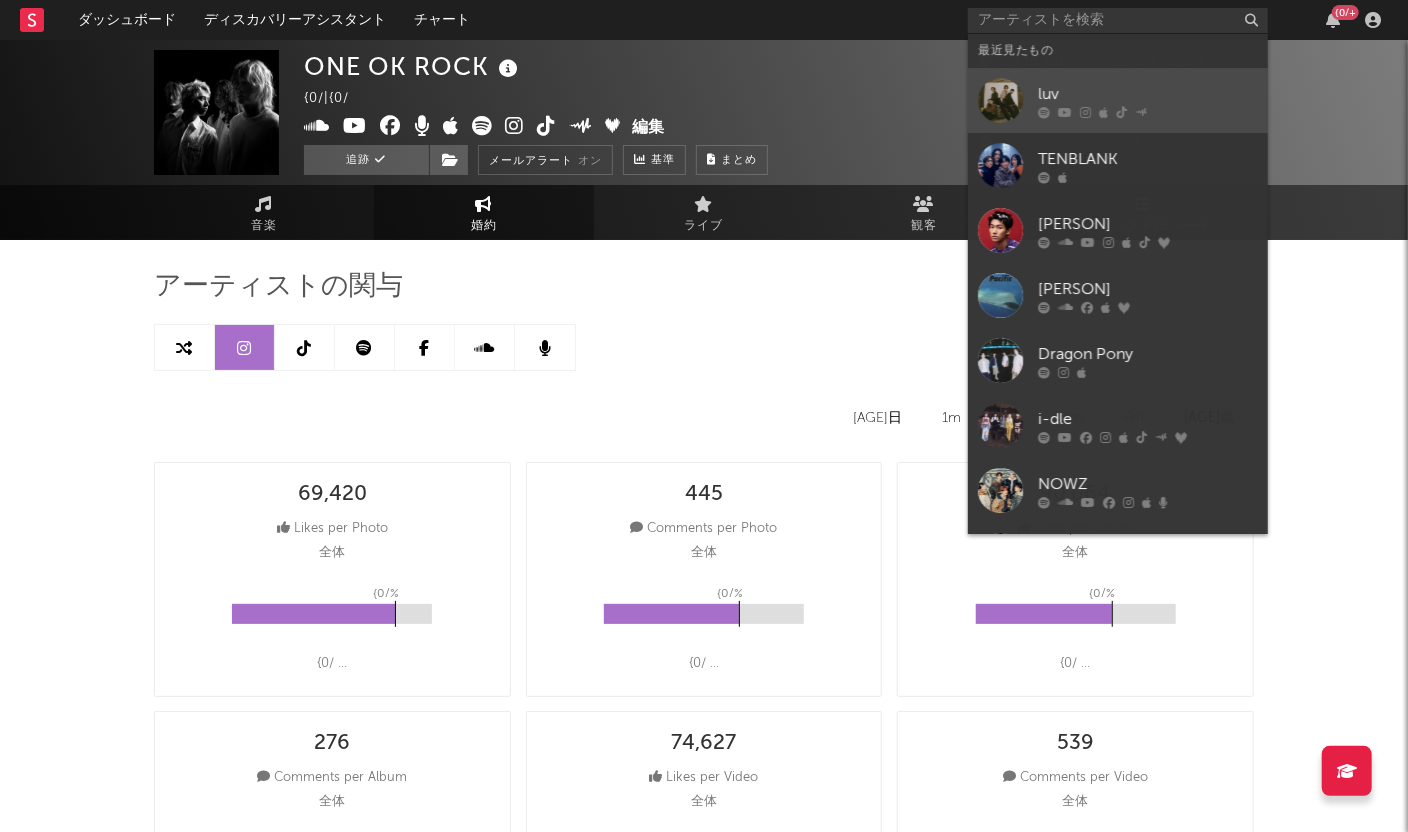 click on "luv" at bounding box center (1148, 94) 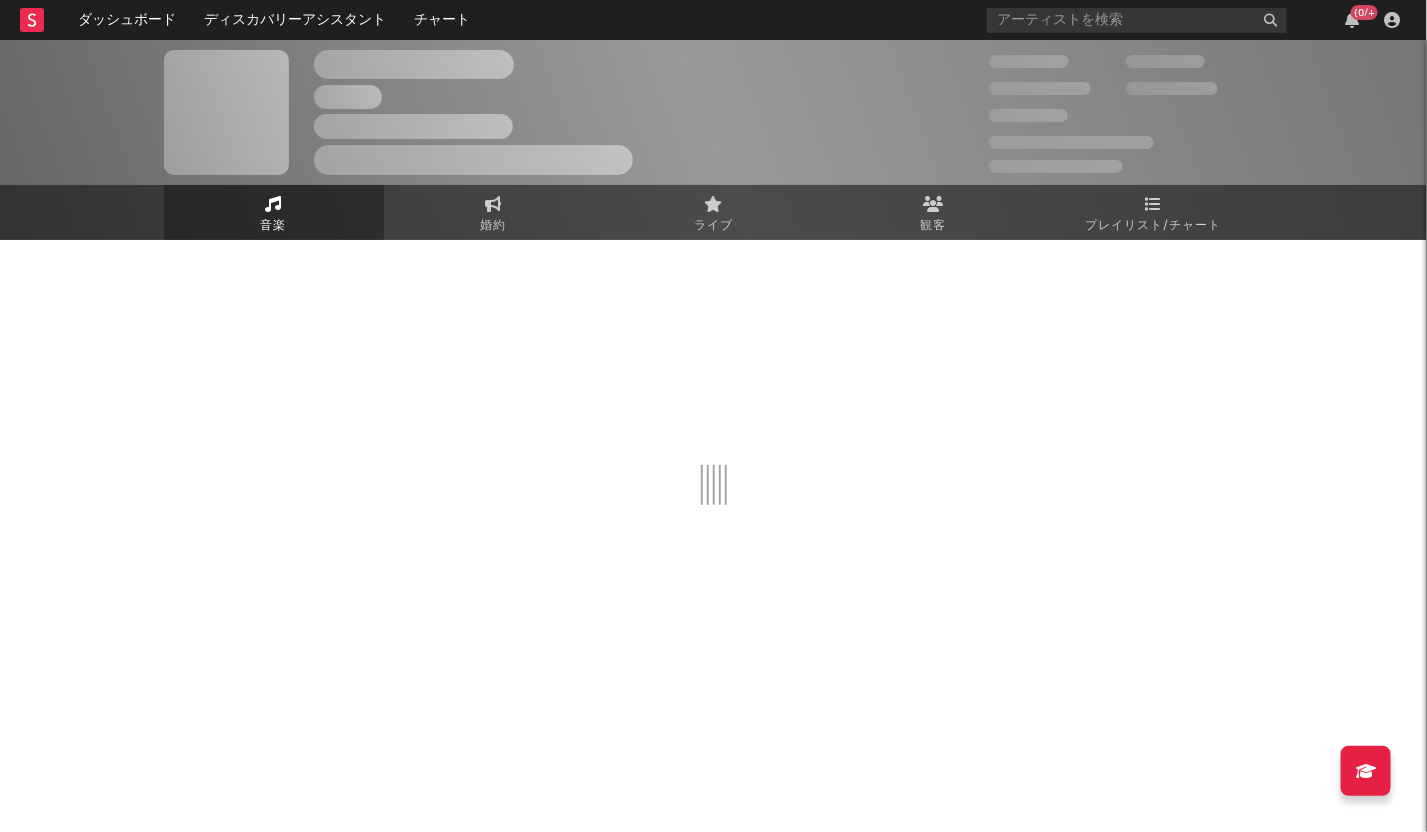 select on "6m" 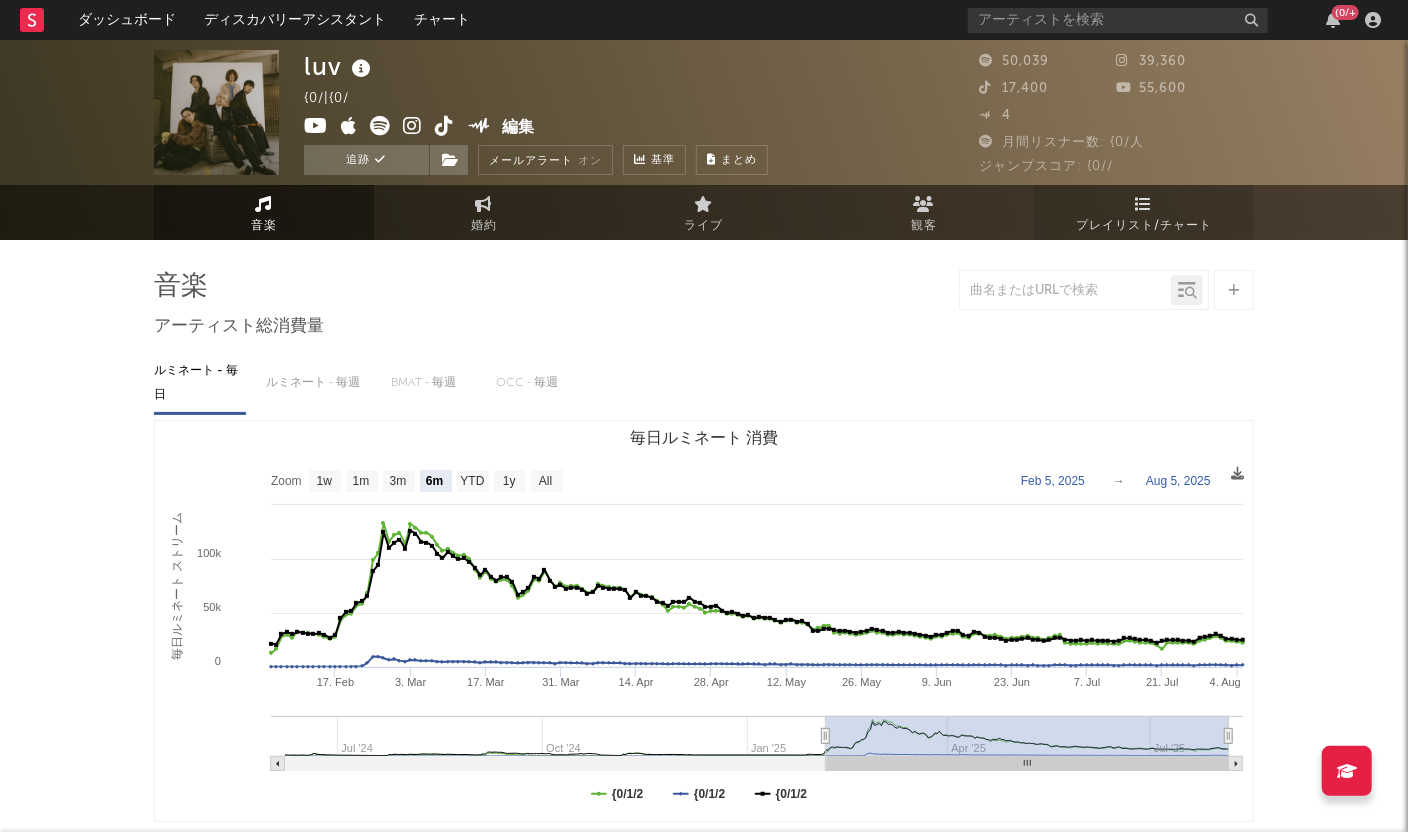 click on "プレイリスト/チャート" at bounding box center (1144, 212) 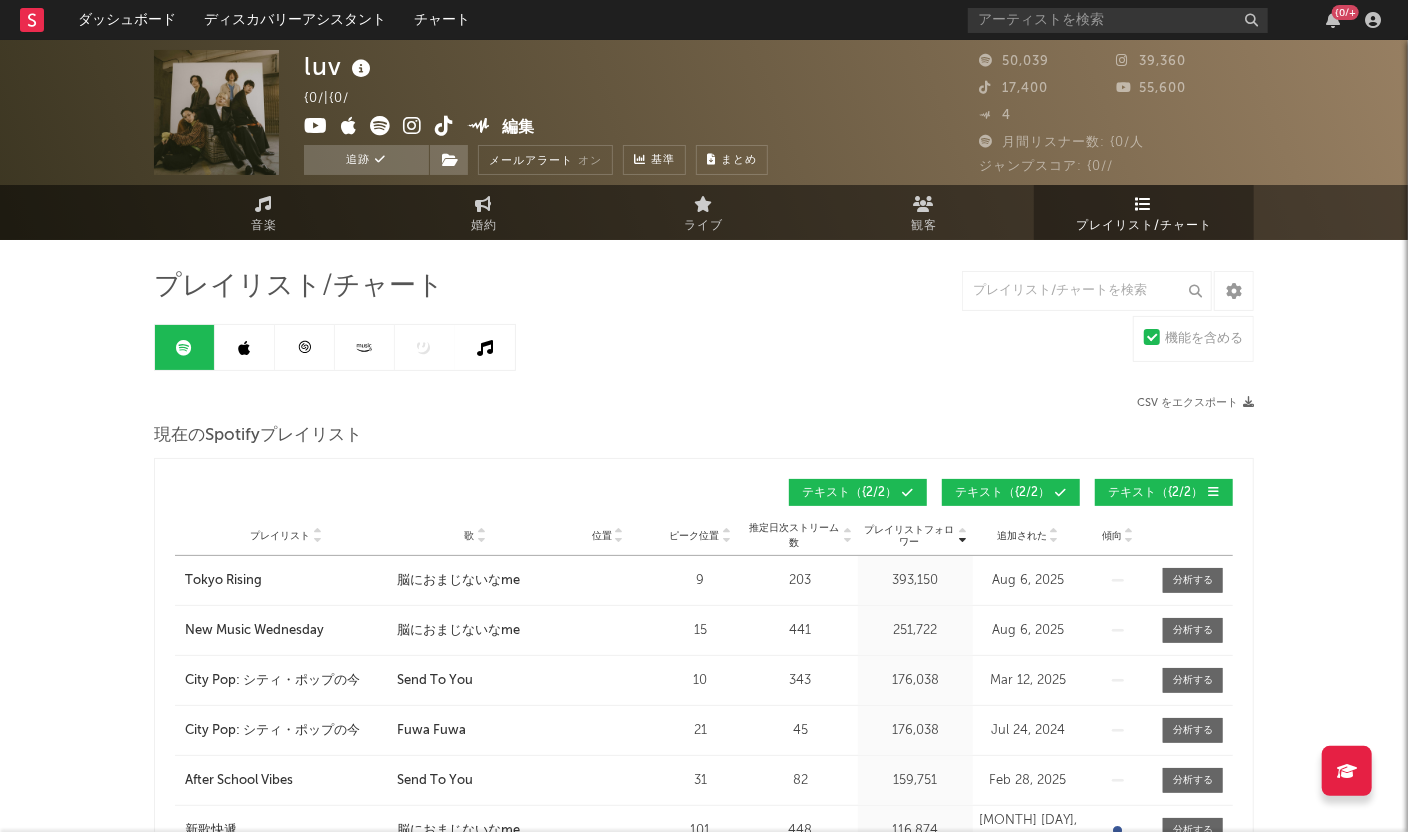 click at bounding box center (481, 540) 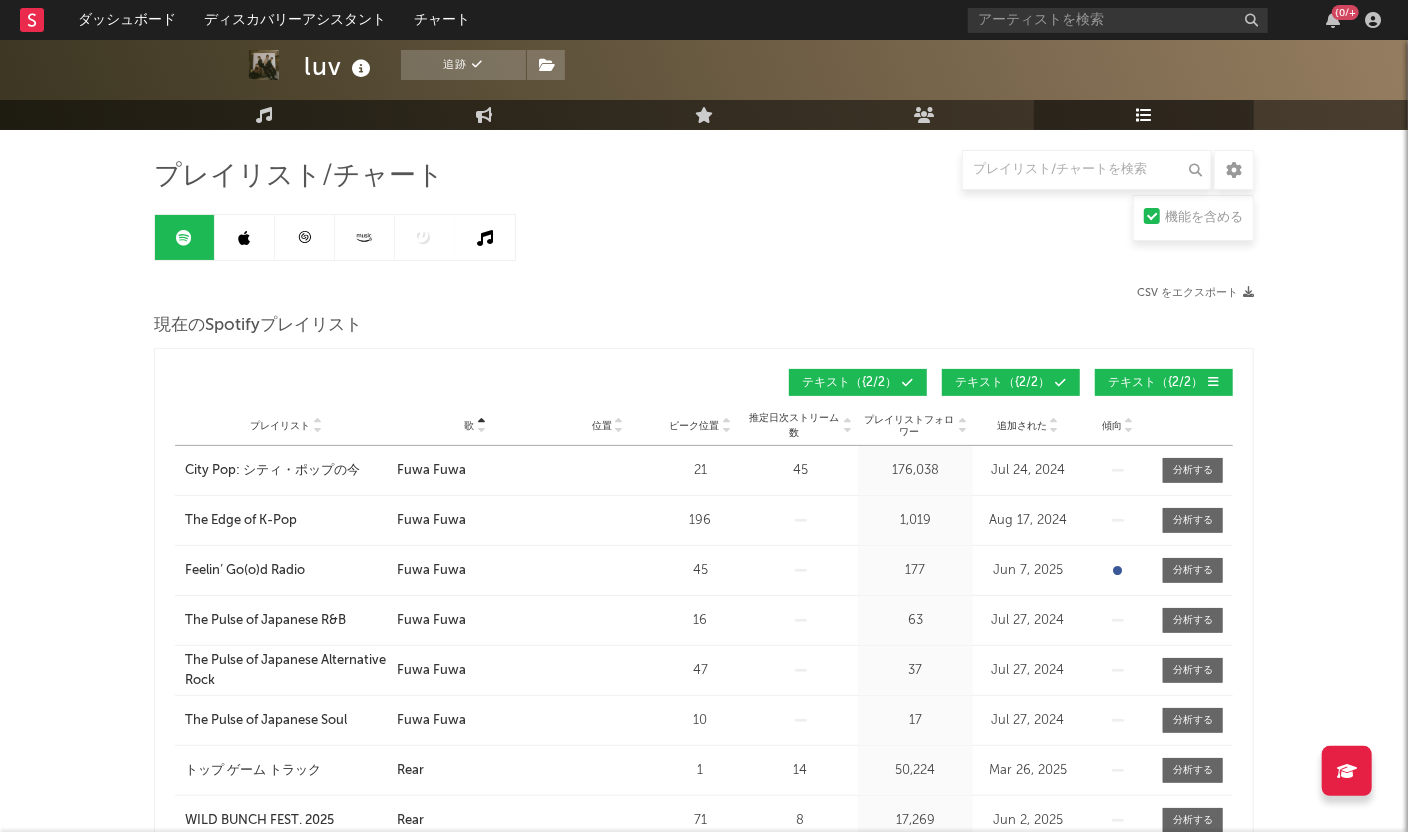 scroll, scrollTop: 249, scrollLeft: 0, axis: vertical 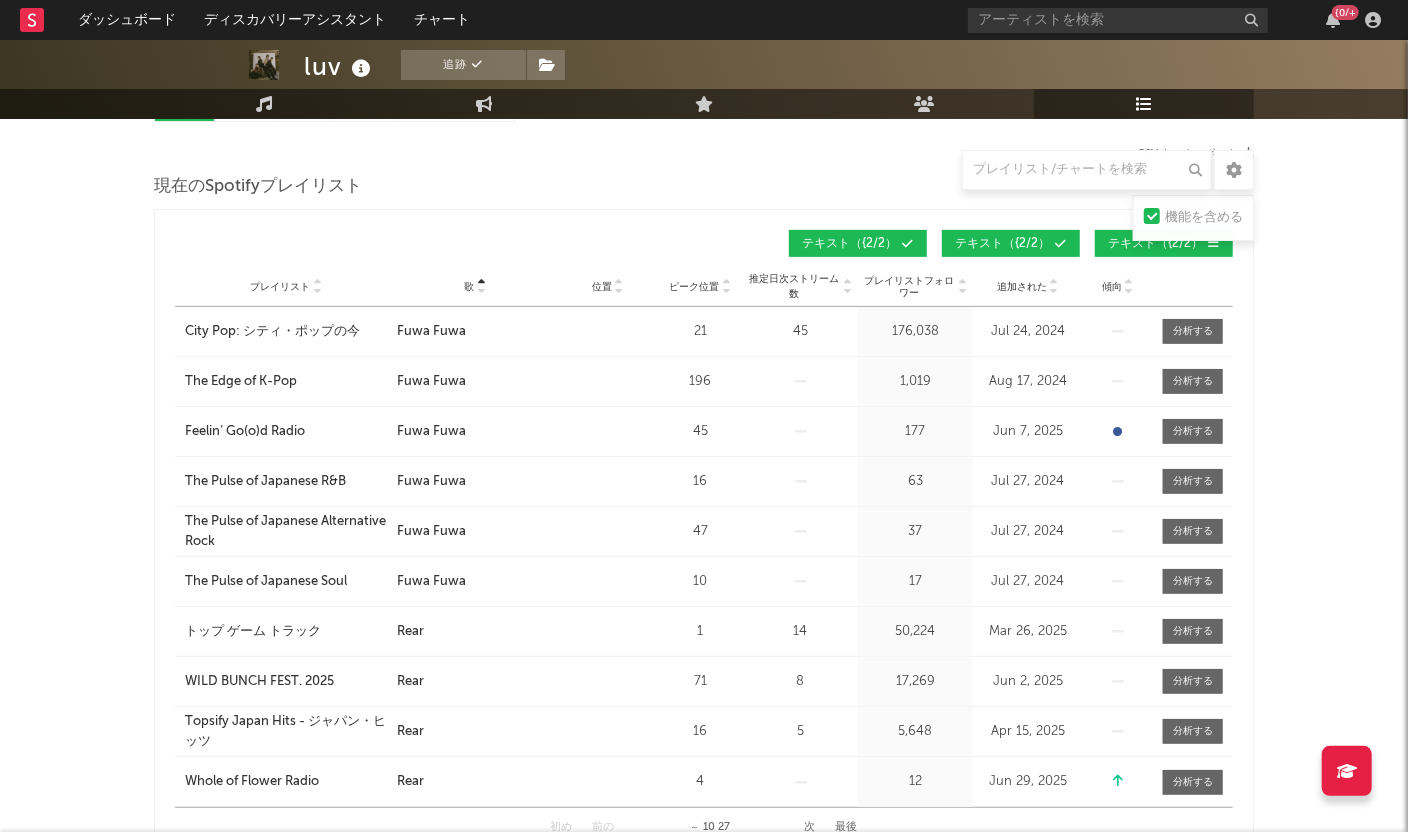 click at bounding box center (481, 291) 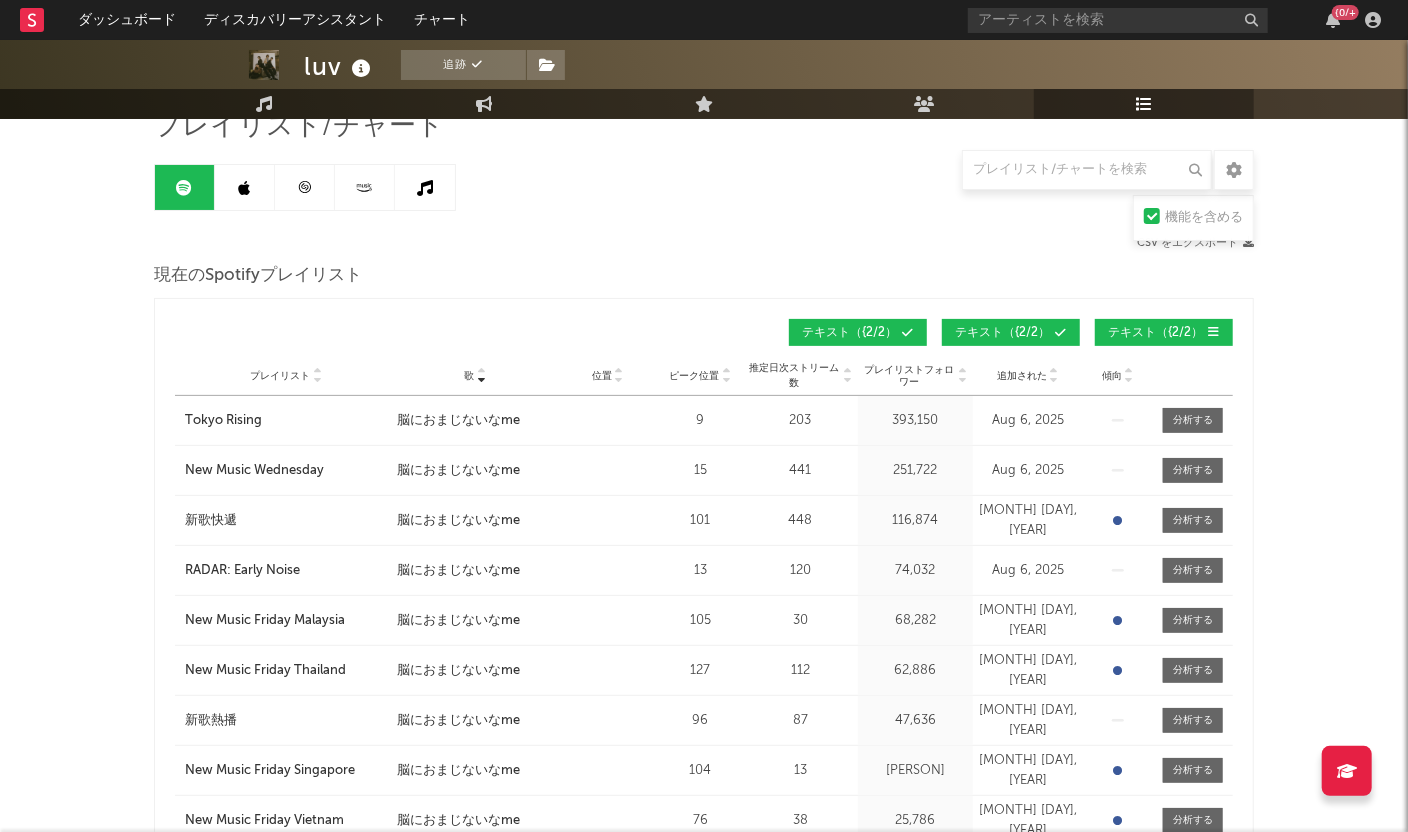 scroll, scrollTop: 124, scrollLeft: 0, axis: vertical 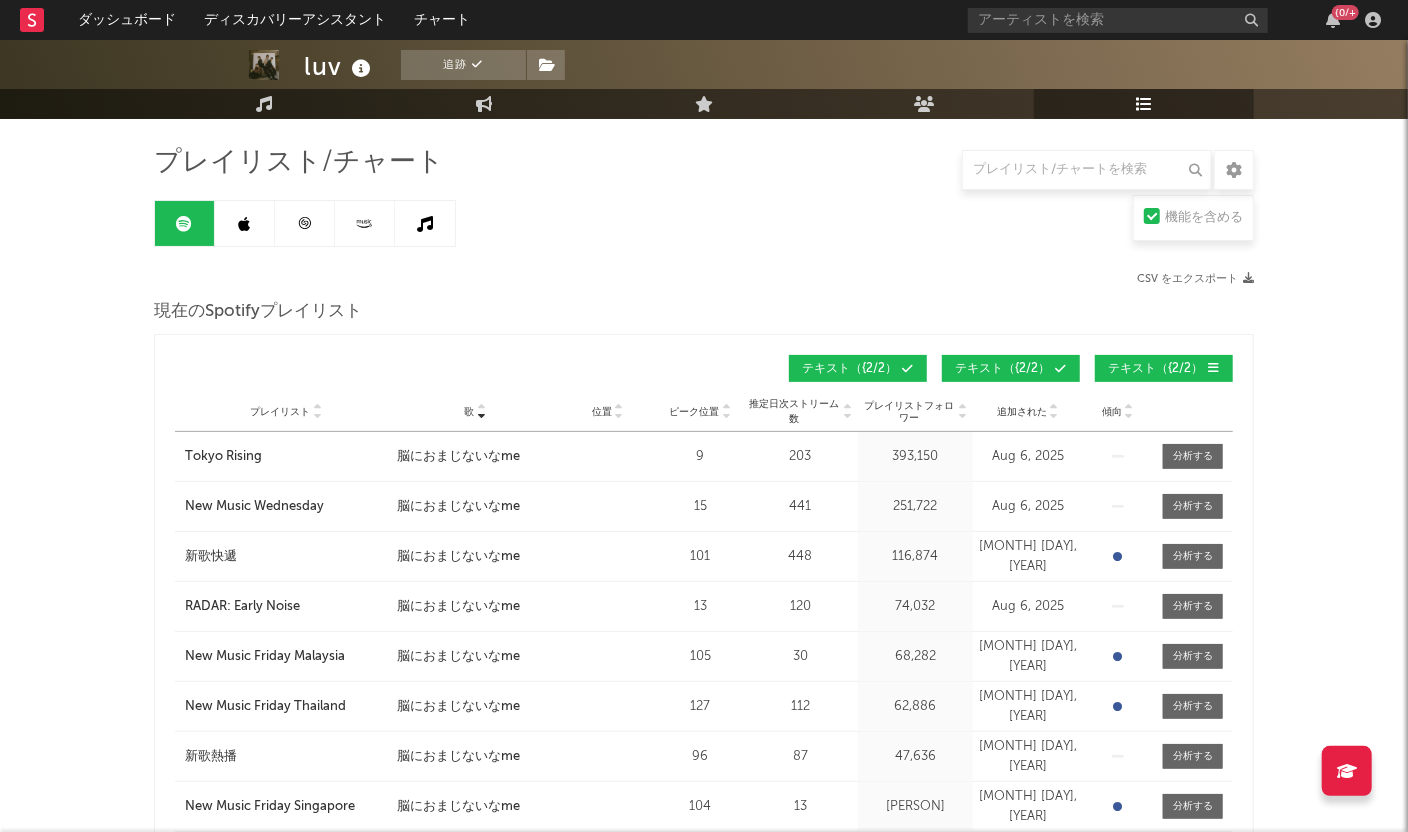 click at bounding box center (1248, 278) 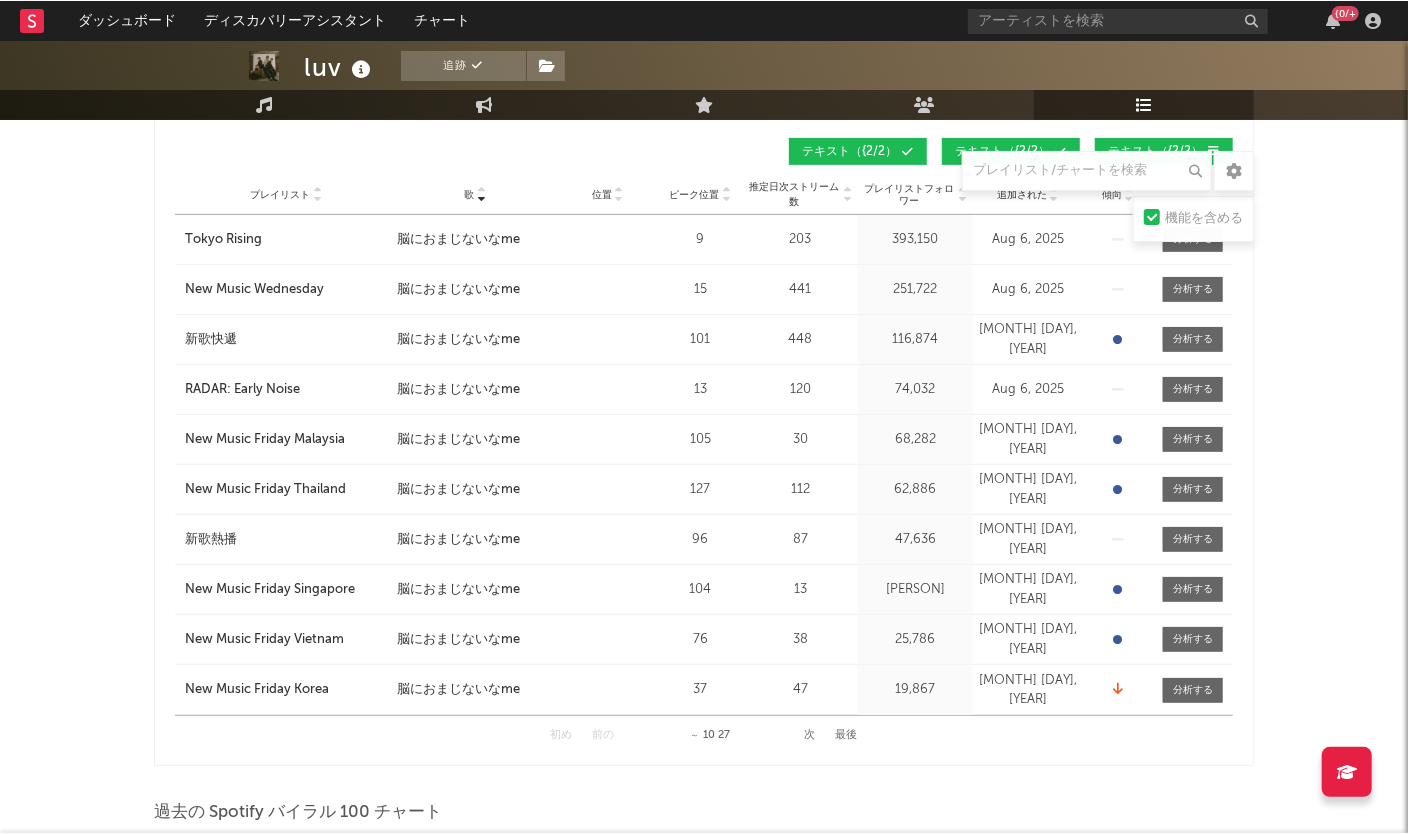 scroll, scrollTop: 375, scrollLeft: 0, axis: vertical 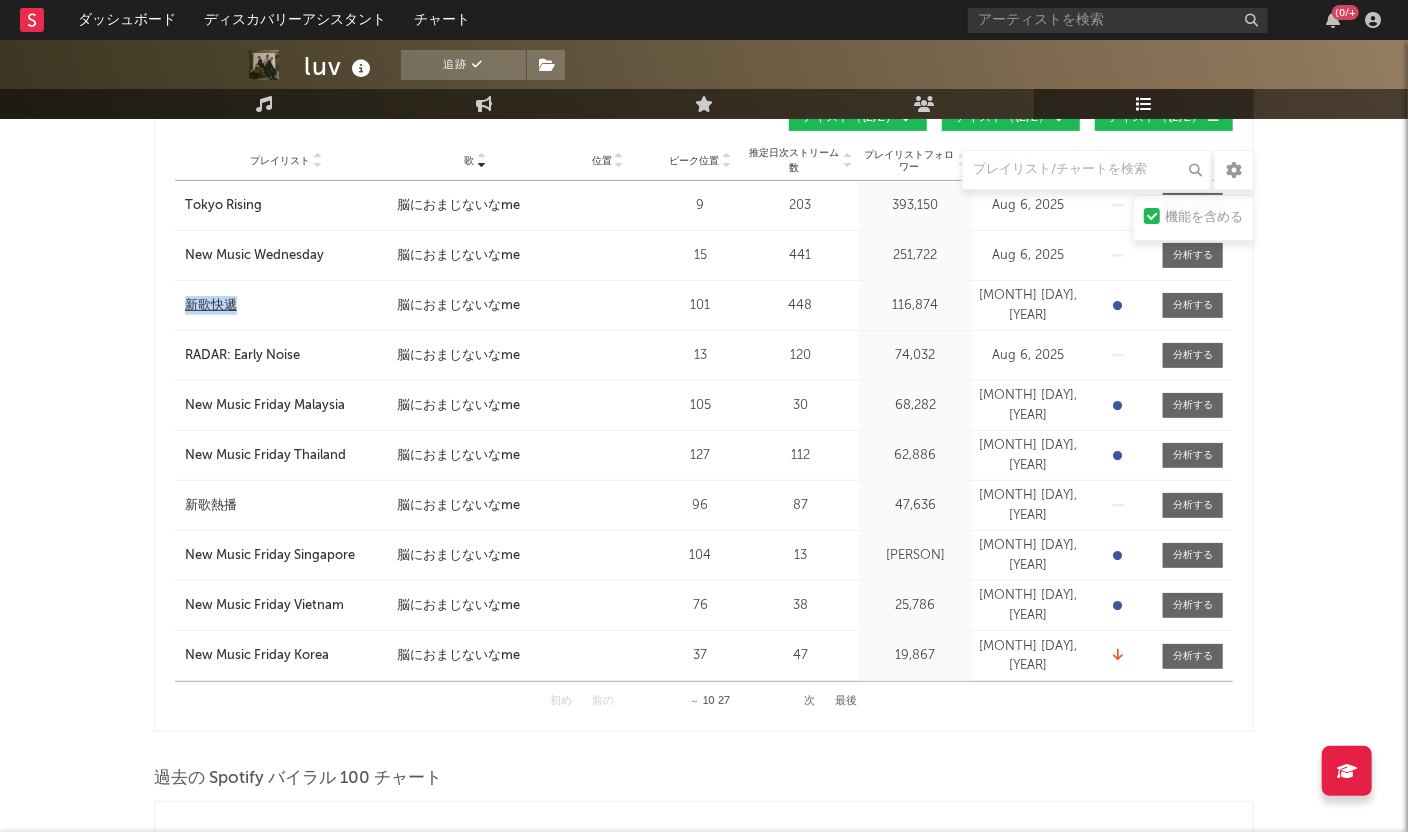 drag, startPoint x: 145, startPoint y: 315, endPoint x: 261, endPoint y: 305, distance: 116.43024 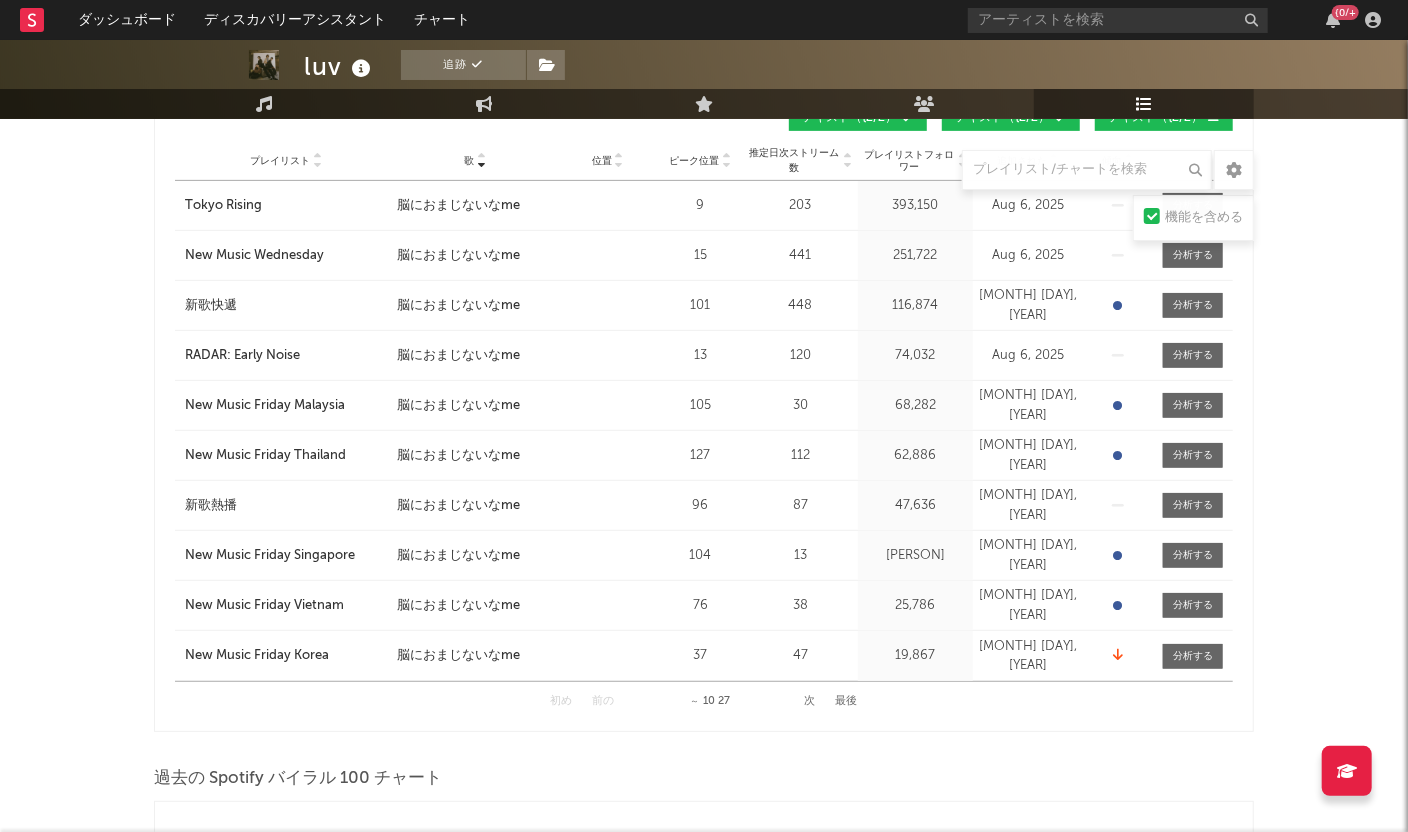 click on "歌 プレイリスト 歌 位置 ピーク位置 プレイリストフォロワー 追加された 傾向 位置 フォロワー テキスト （{2/2） テキスト （{2/2） テキスト （{2/2） プレイリスト 市 歌 位置 ピーク位置 推定日次ストリーム数 プレイリストフォロワー 毎日のストリーム 追加された 終了日時 傾向 プレイリスト Tokyo Rising 市 歌 脳におまじないなme 位置 ピーク位置 9 推定日次ストリーム数 203 プレイリストフォロワー 393,150 毎日のストリーム 追加された [MONTH] [DAY], [YEAR] 終了日時 [MONTH] [DAY], [YEAR] 傾向 プレイリスト New Music Wednesday 市 歌 脳におまじないなme 位置 ピーク位置 15 推定日次ストリーム数 441 プレイリストフォロワー 251,722 毎日のストリーム 追加された [MONTH] [DAY], [YEAR] 終了日時 [MONTH] [DAY], [YEAR] 傾向 プレイリスト 新歌快遞 市 歌 脳におまじないなme 位置 ピーク位置 101 推定日次ストリーム数 448" at bounding box center (704, 407) 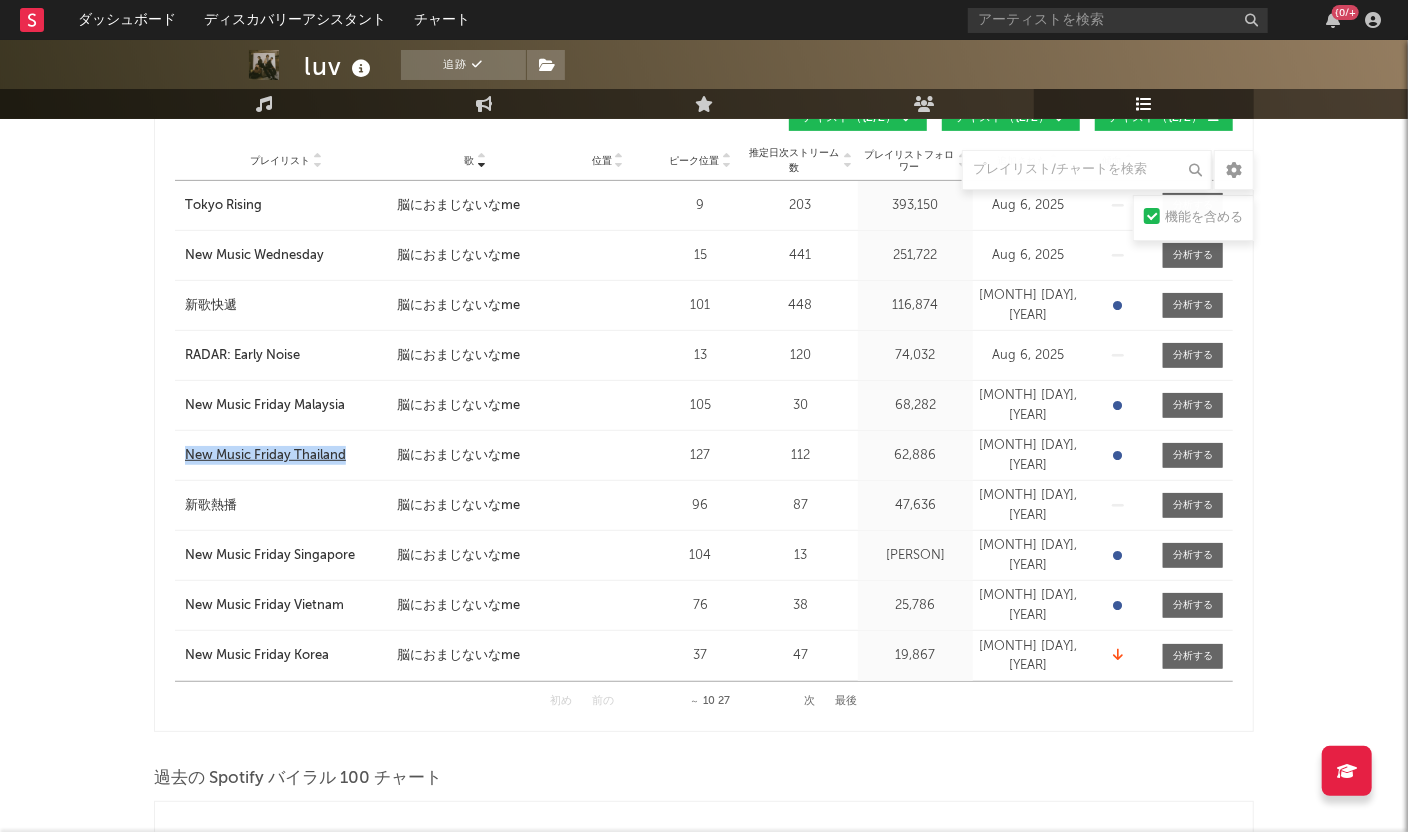 drag, startPoint x: 172, startPoint y: 463, endPoint x: 355, endPoint y: 454, distance: 183.22118 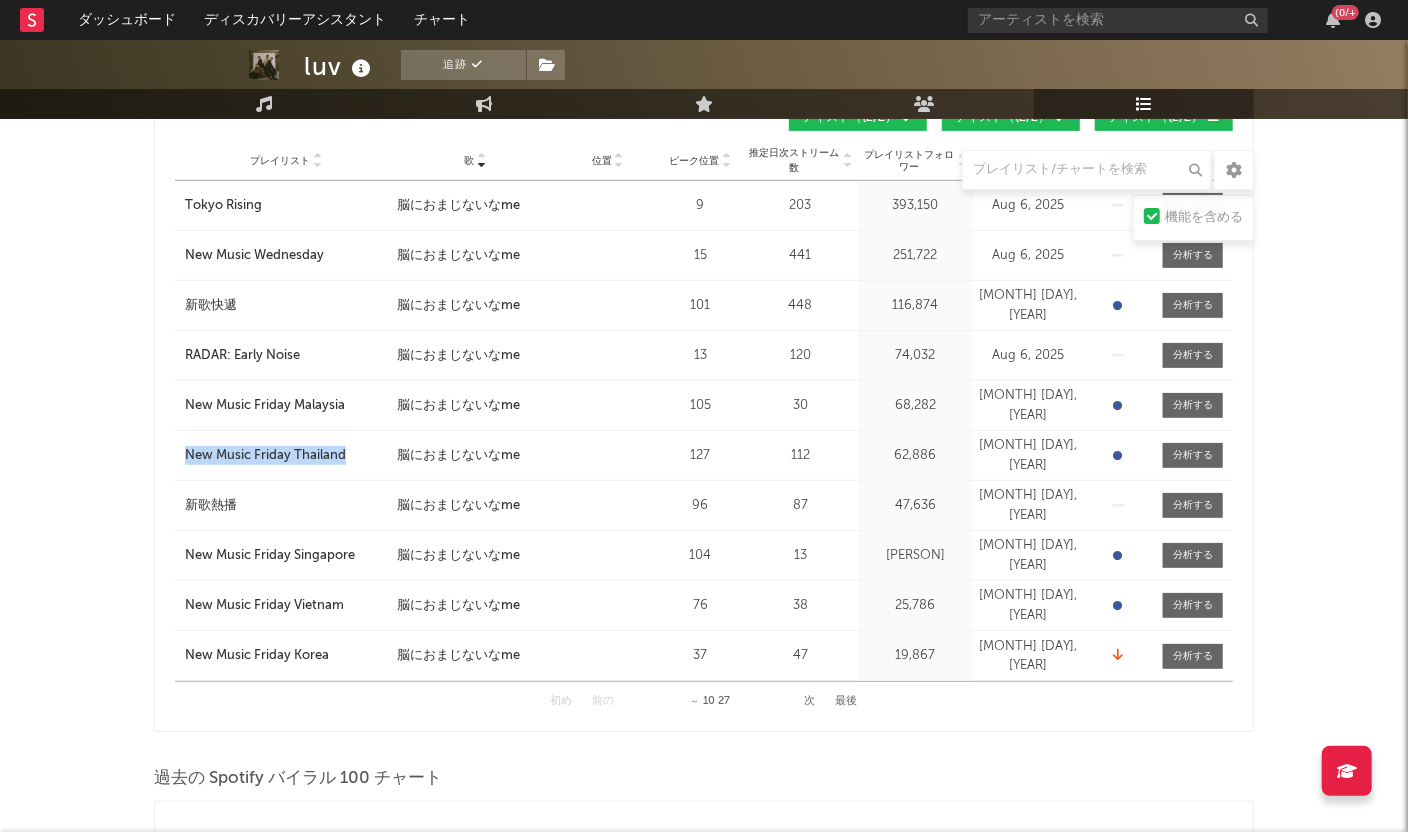 copy on "New Music Friday Thailand" 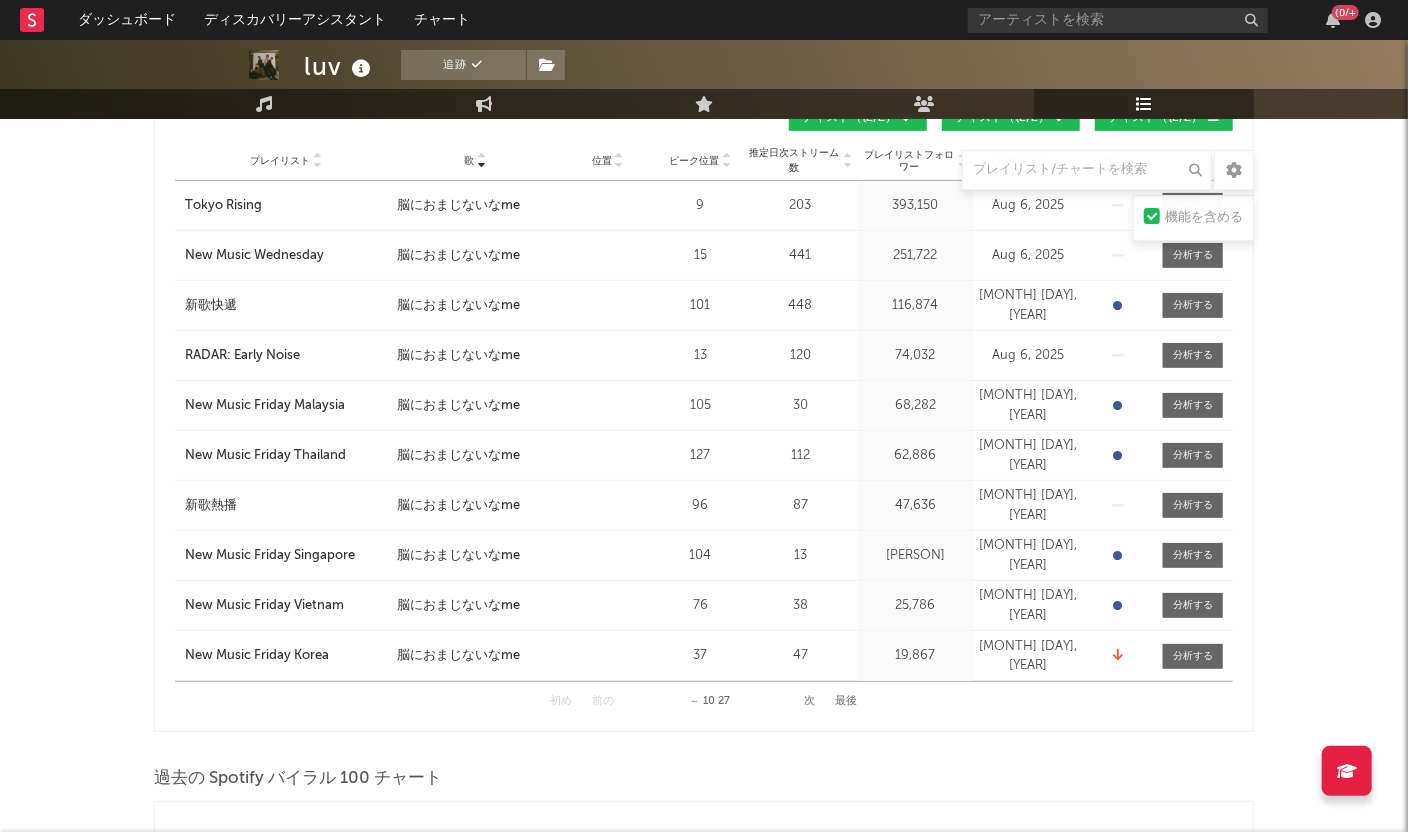 click on "プレイリスト 新歌熱播 市 歌 脳におまじないなme 位置 ピーク位置 96 推定日次ストリーム数 87 プレイリストフォロワー 47,636 毎日のストリーム 追加された [MONTH] [DAY], [YEAR] 終了日時 [MONTH] [DAY], [YEAR] 傾向" at bounding box center (704, 505) 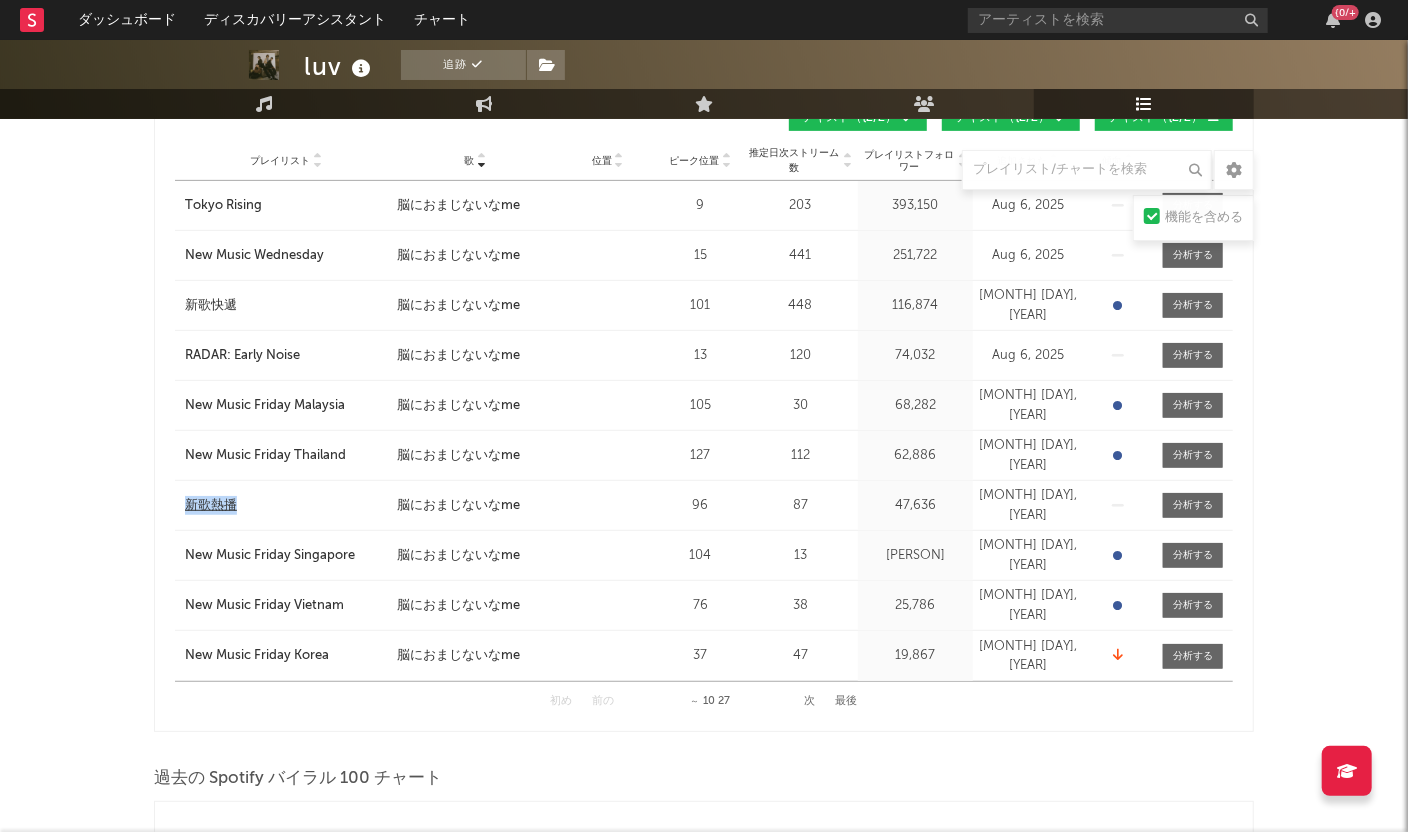 drag, startPoint x: 170, startPoint y: 511, endPoint x: 249, endPoint y: 505, distance: 79.22752 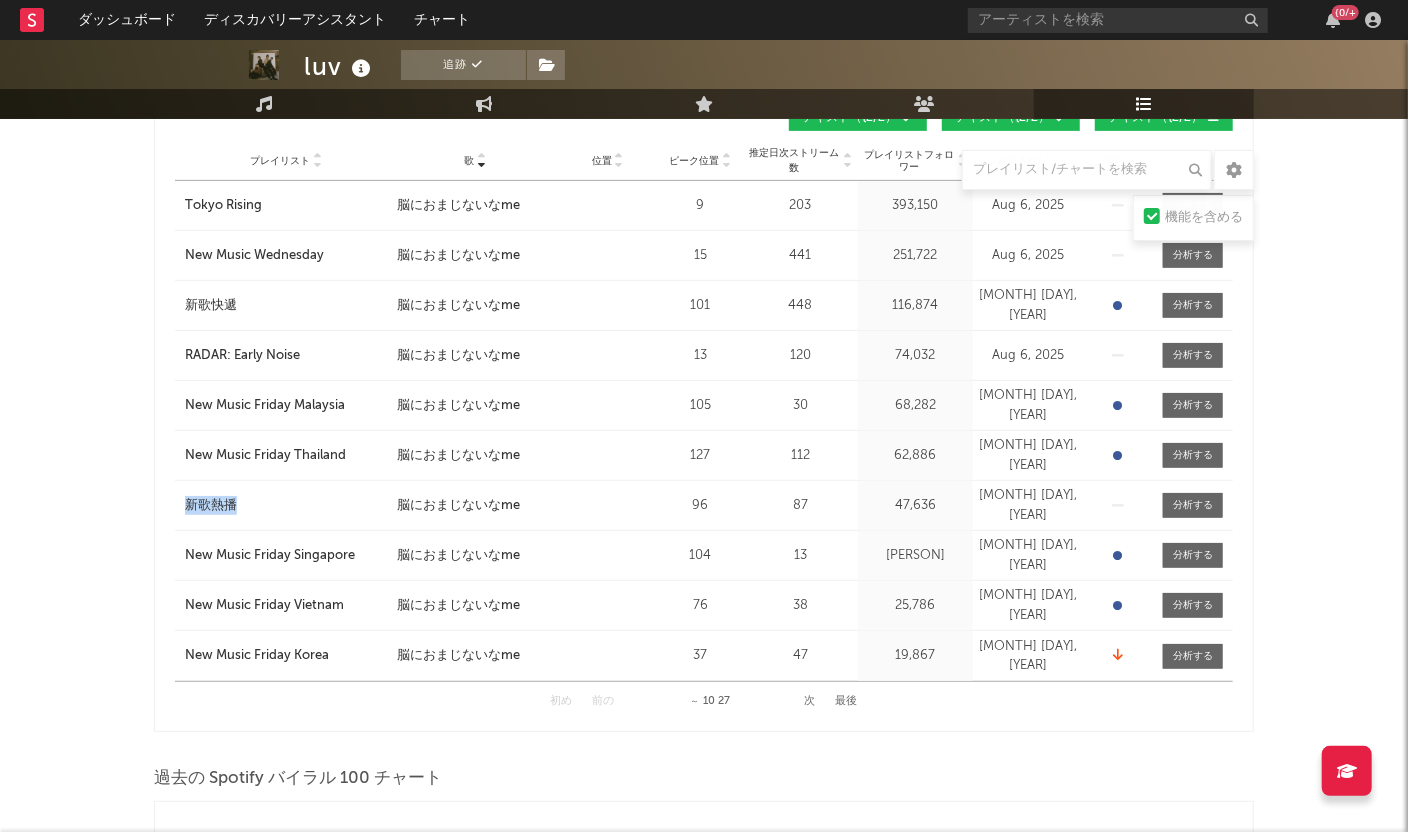 copy on "新歌熱播" 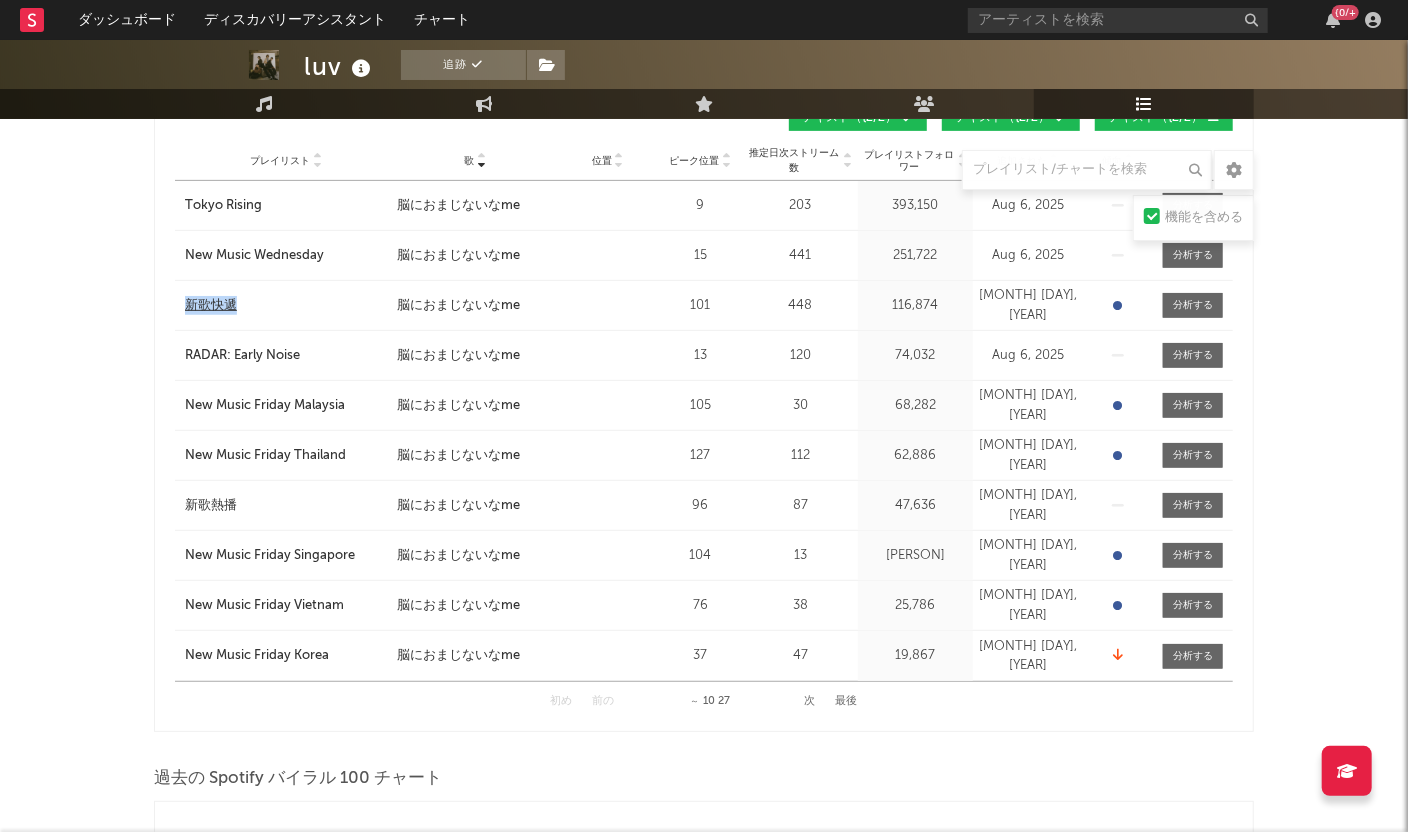 drag, startPoint x: 166, startPoint y: 320, endPoint x: 277, endPoint y: 297, distance: 113.35784 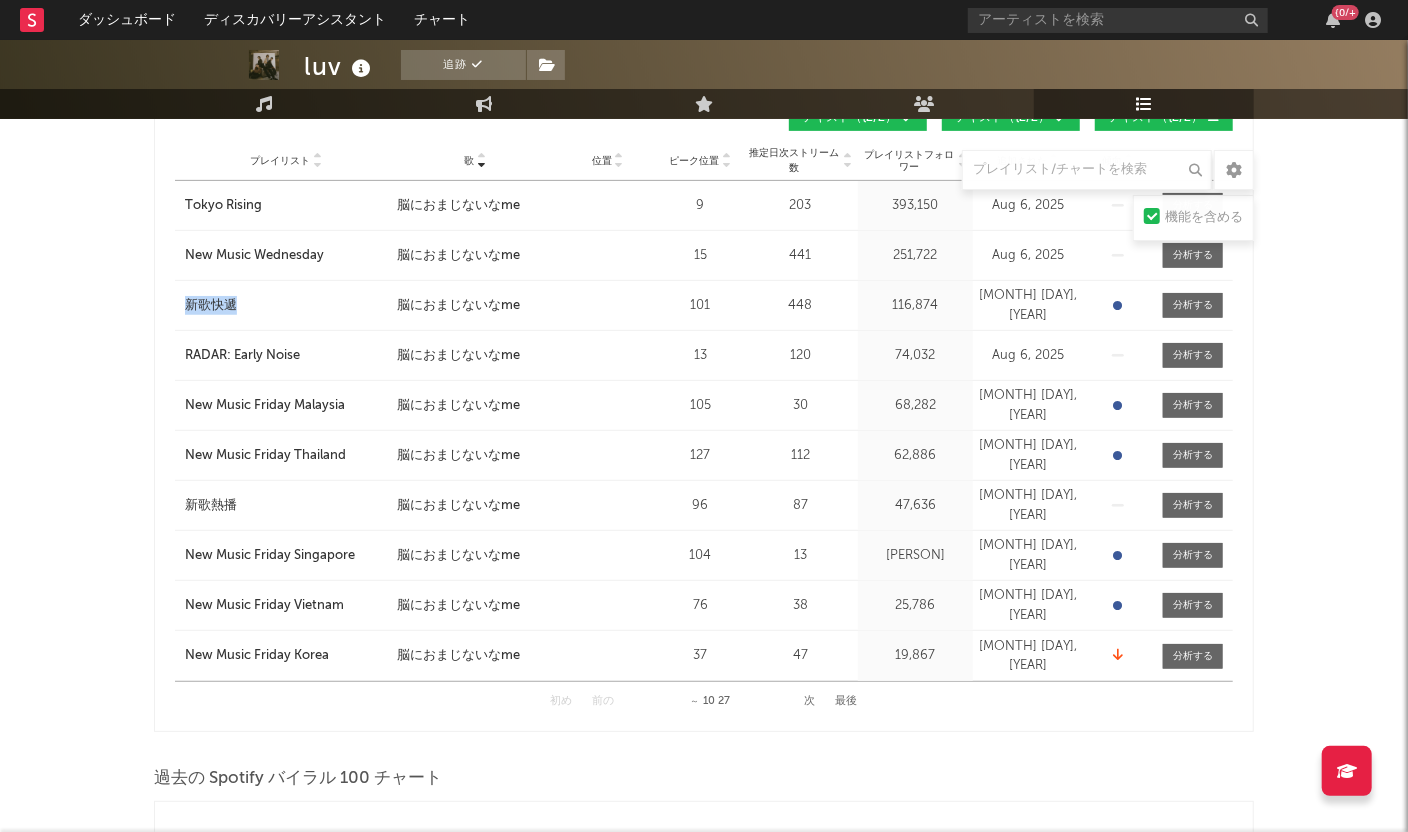 copy on "新歌快遞" 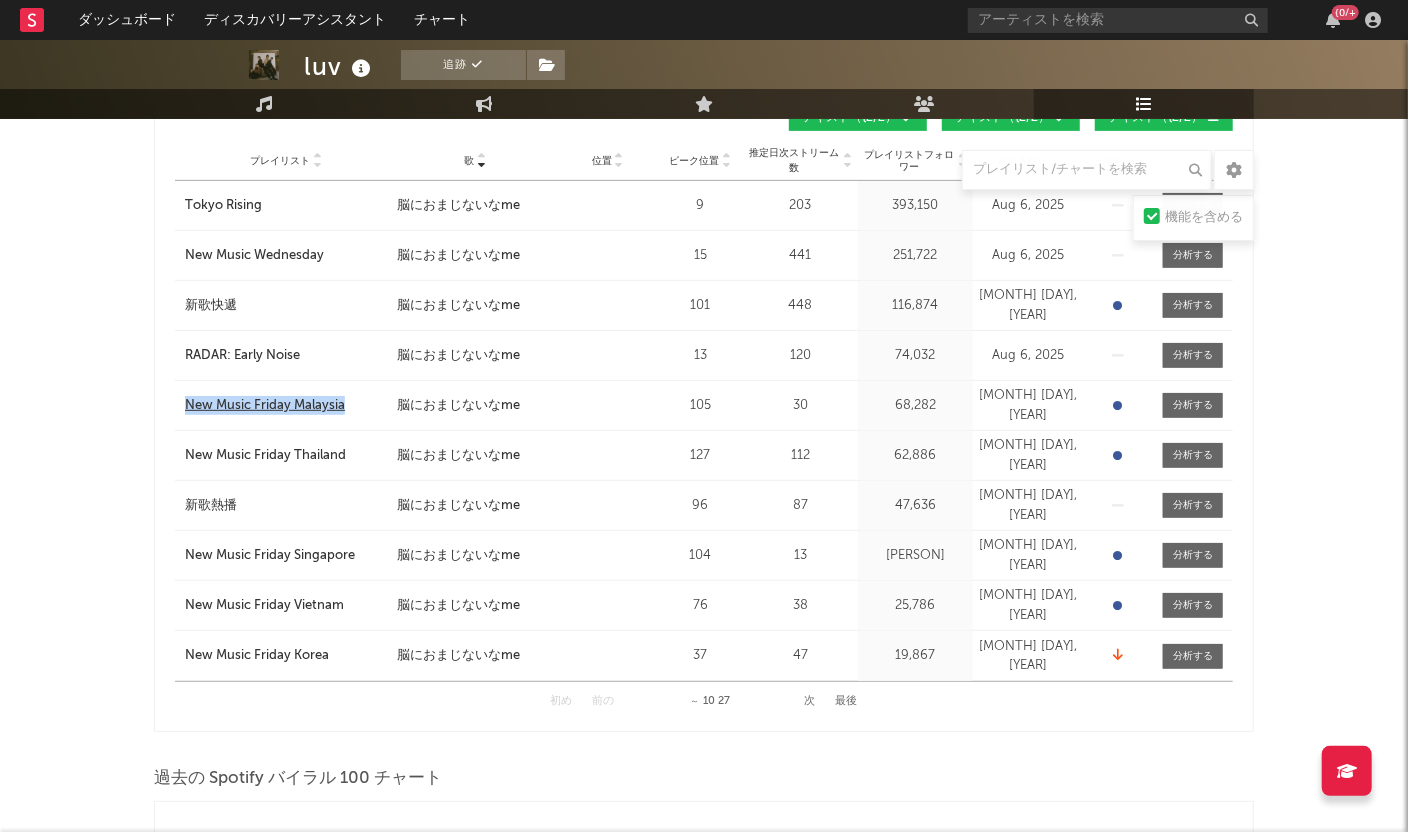 drag, startPoint x: 174, startPoint y: 416, endPoint x: 361, endPoint y: 406, distance: 187.26718 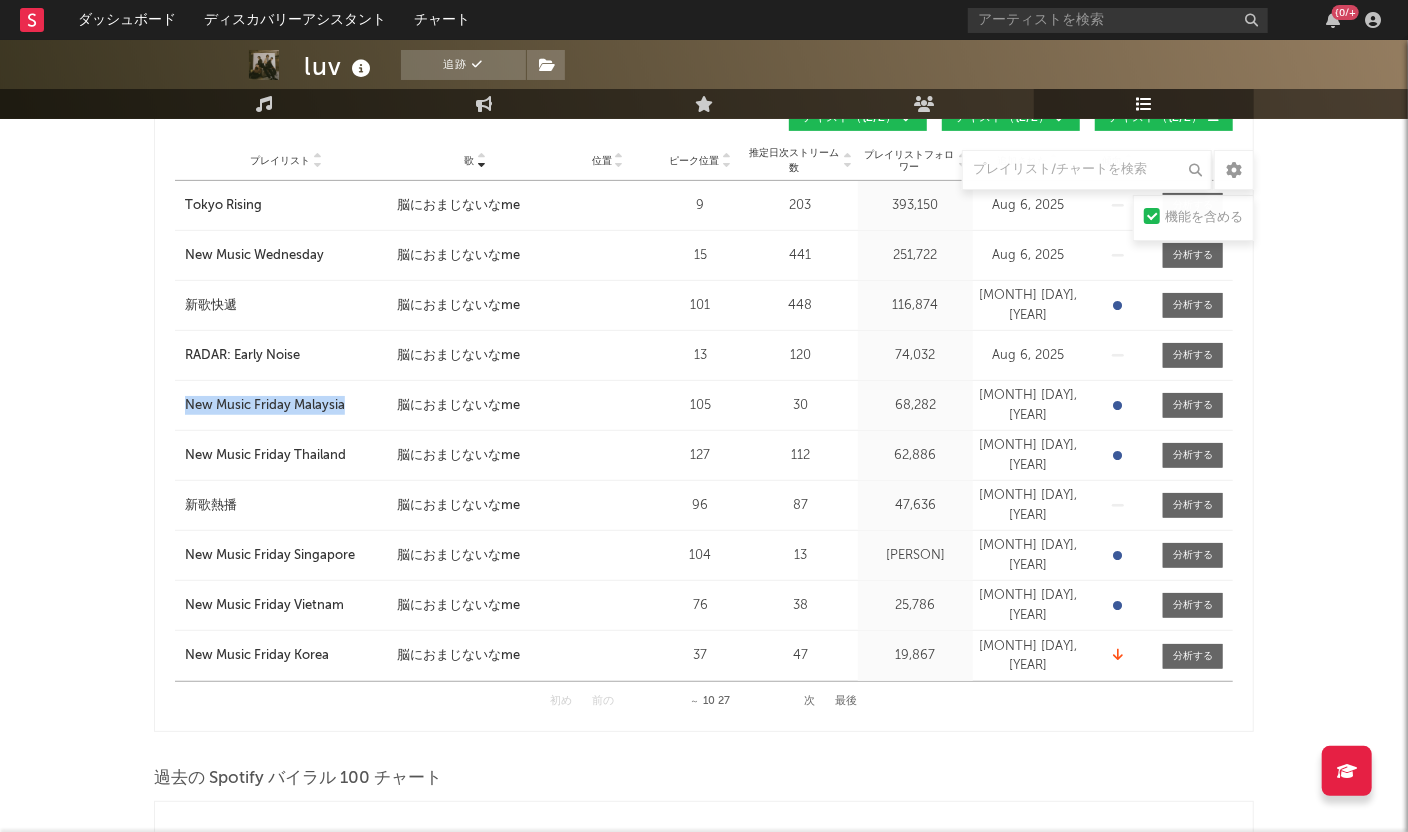 copy on "New Music Friday Malaysia" 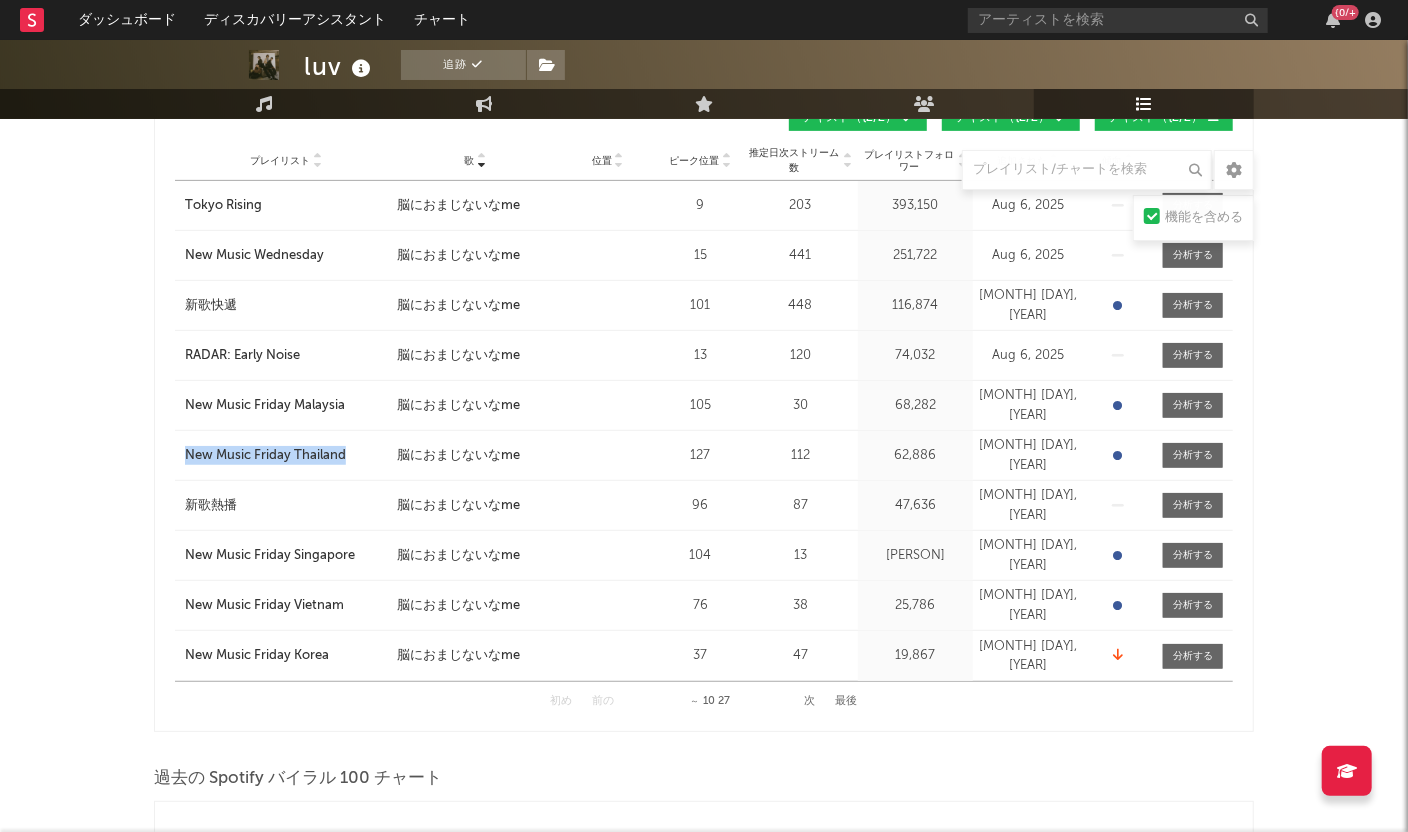 drag, startPoint x: 181, startPoint y: 469, endPoint x: 354, endPoint y: 464, distance: 173.07224 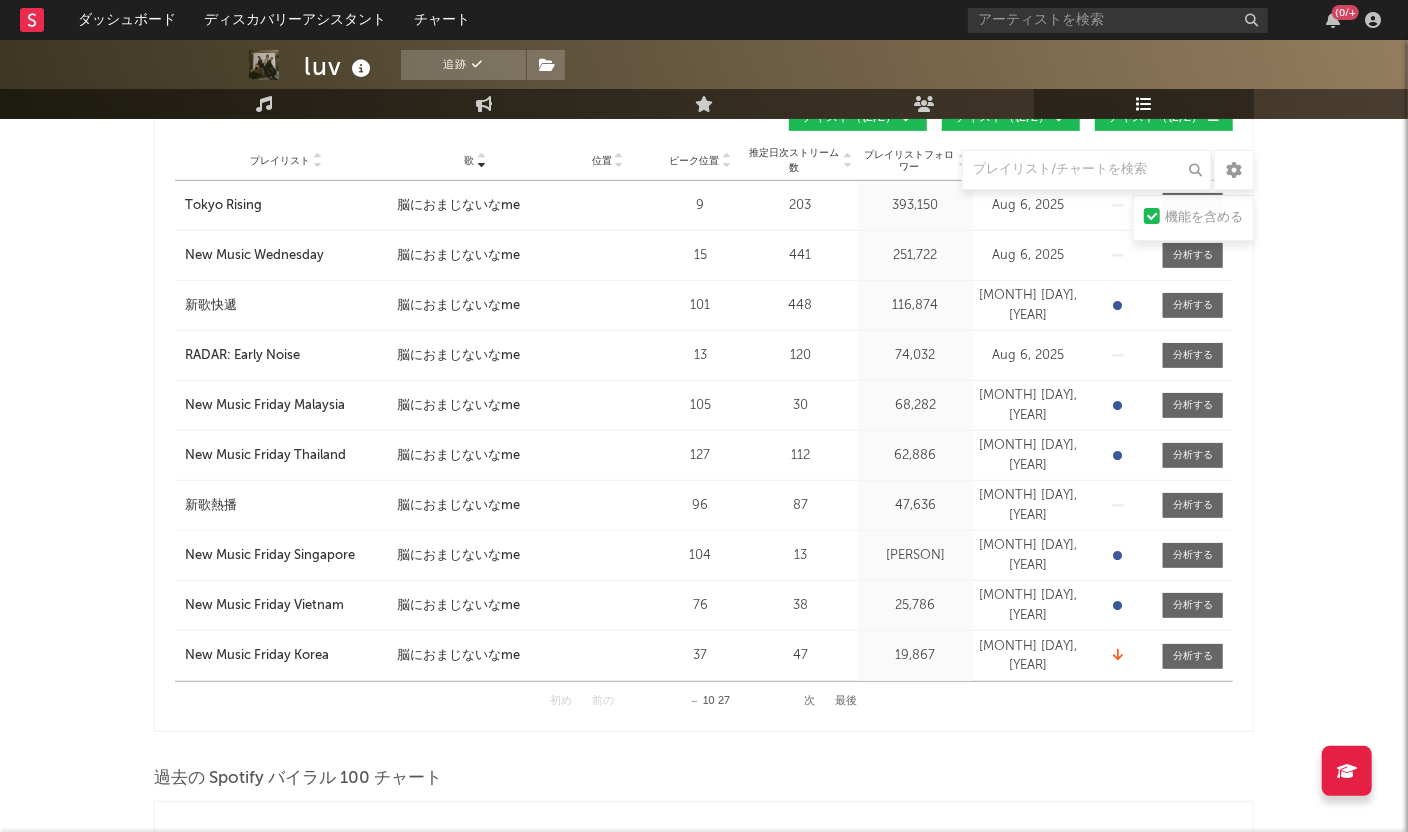 click on "luv 追跡 {0/ | {0/ 編集 追跡 メールアラート オン 基準 まとめ 50,039 39,360 17,400 55,600 4 月間リスナー数: {0/人 ジャンプスコア: {0// 音楽 婚約 ライブ 観客 プレイリスト/チャート プレイリスト/チャート 機能を含める CSV をエクスポート  現在のSpotifyプレイリスト 歌 プレイリスト 歌 位置 ピーク位置 プレイリストフォロワー 追加された 傾向 位置 フォロワー テキスト （{2/2） テキスト （{2/2） テキスト （{2/2） プレイリスト 市 歌 位置 ピーク位置 推定日次ストリーム数 プレイリストフォロワー 毎日のストリーム 追加された 終了日時 傾向 プレイリスト Tokyo Rising 市 歌 脳におまじないなme 位置 ピーク位置 9 推定日次ストリーム数 203 プレイリストフォロワー 393,150 毎日のストリーム 追加された [MONTH] [DAY], [YEAR] 終了日時 [MONTH] [DAY], [YEAR] 傾向 プレイリスト New Music Wednesday 市 歌" at bounding box center (704, 938) 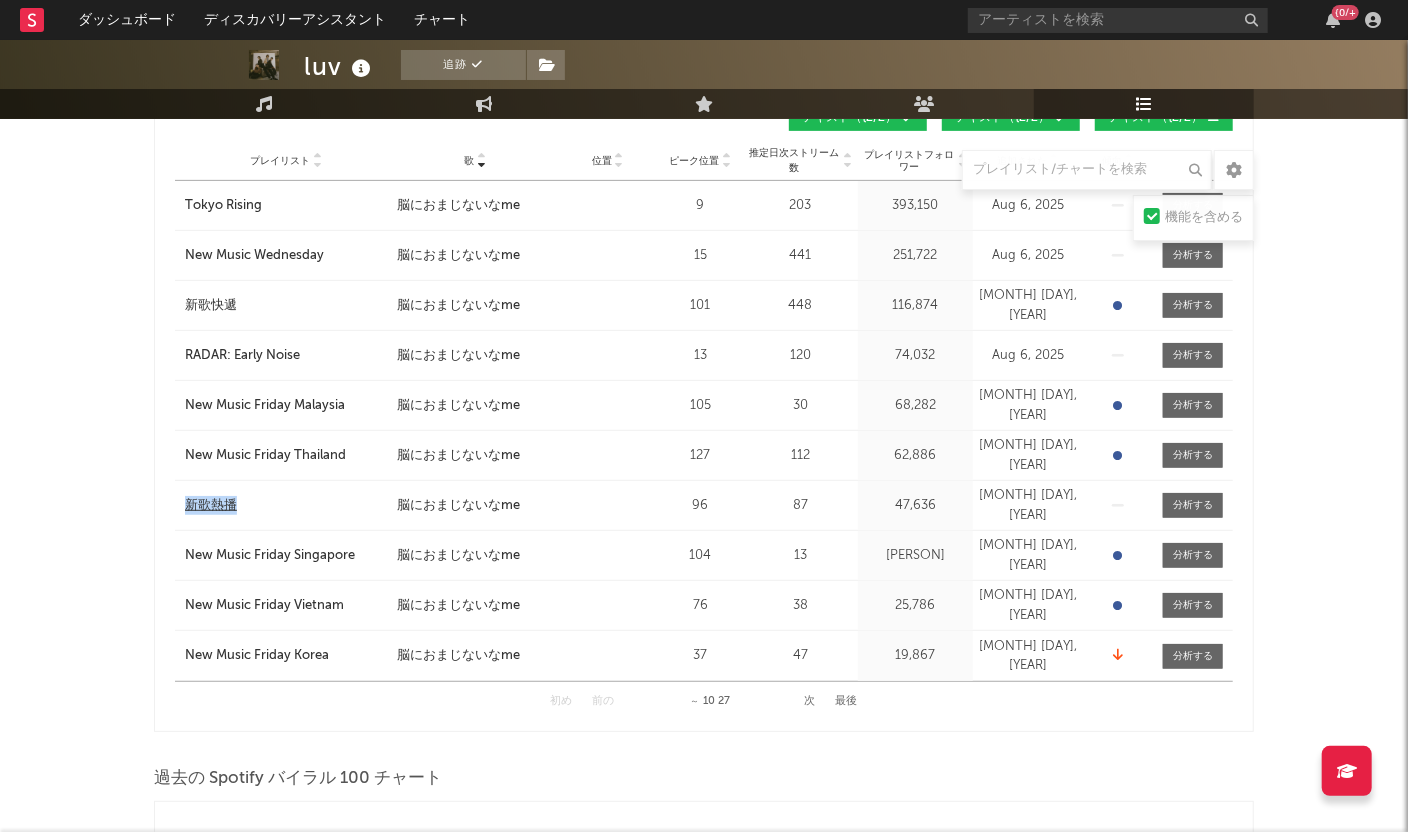 drag, startPoint x: 172, startPoint y: 517, endPoint x: 260, endPoint y: 506, distance: 88.68484 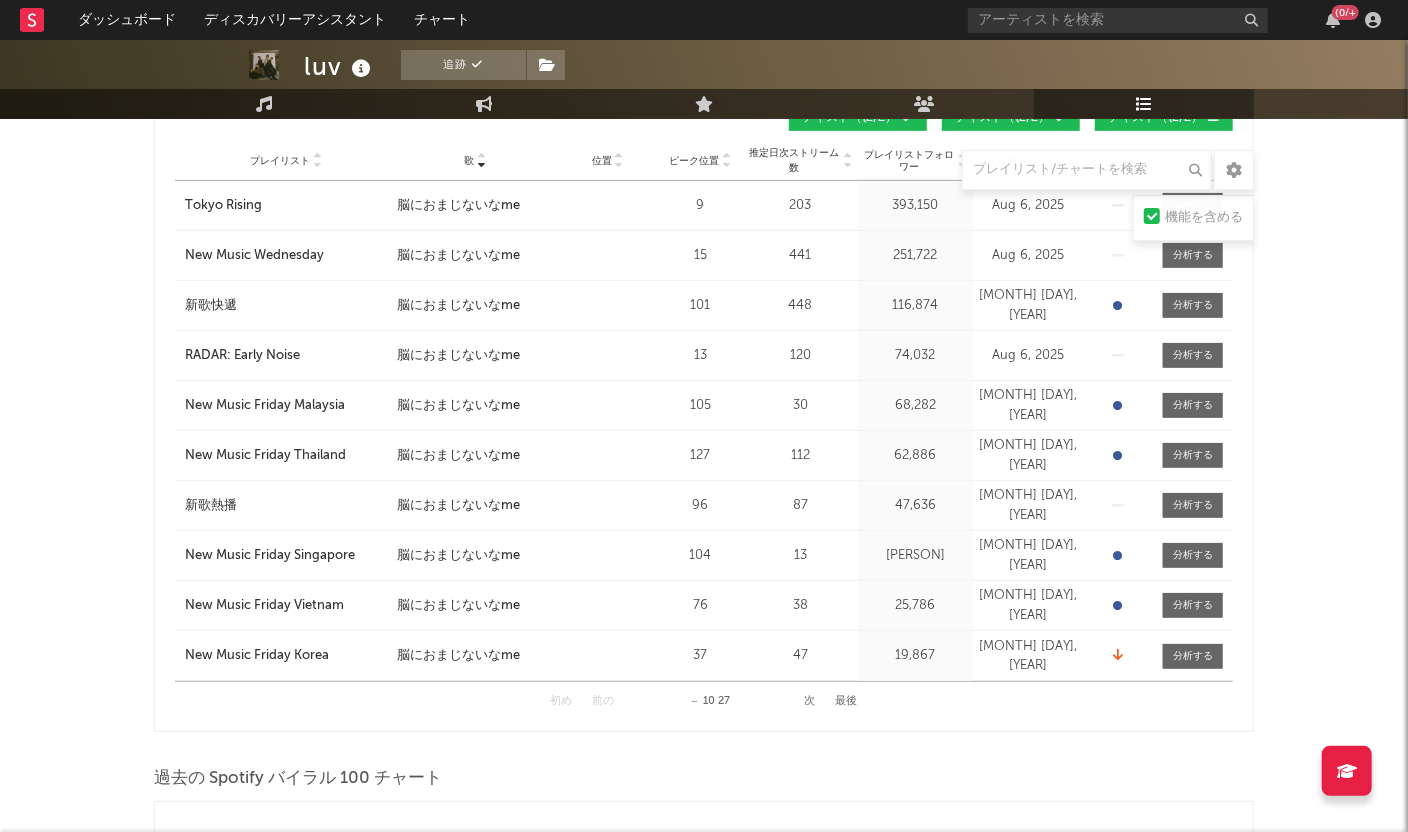 click on "luv 追跡 {0/ | {0/ 編集 追跡 メールアラート オン 基準 まとめ 50,039 39,360 17,400 55,600 4 月間リスナー数: {0/人 ジャンプスコア: {0// 音楽 婚約 ライブ 観客 プレイリスト/チャート プレイリスト/チャート 機能を含める CSV をエクスポート  現在のSpotifyプレイリスト 歌 プレイリスト 歌 位置 ピーク位置 プレイリストフォロワー 追加された 傾向 位置 フォロワー テキスト （{2/2） テキスト （{2/2） テキスト （{2/2） プレイリスト 市 歌 位置 ピーク位置 推定日次ストリーム数 プレイリストフォロワー 毎日のストリーム 追加された 終了日時 傾向 プレイリスト Tokyo Rising 市 歌 脳におまじないなme 位置 ピーク位置 9 推定日次ストリーム数 203 プレイリストフォロワー 393,150 毎日のストリーム 追加された [MONTH] [DAY], [YEAR] 終了日時 [MONTH] [DAY], [YEAR] 傾向 プレイリスト New Music Wednesday 市 歌" at bounding box center [704, 938] 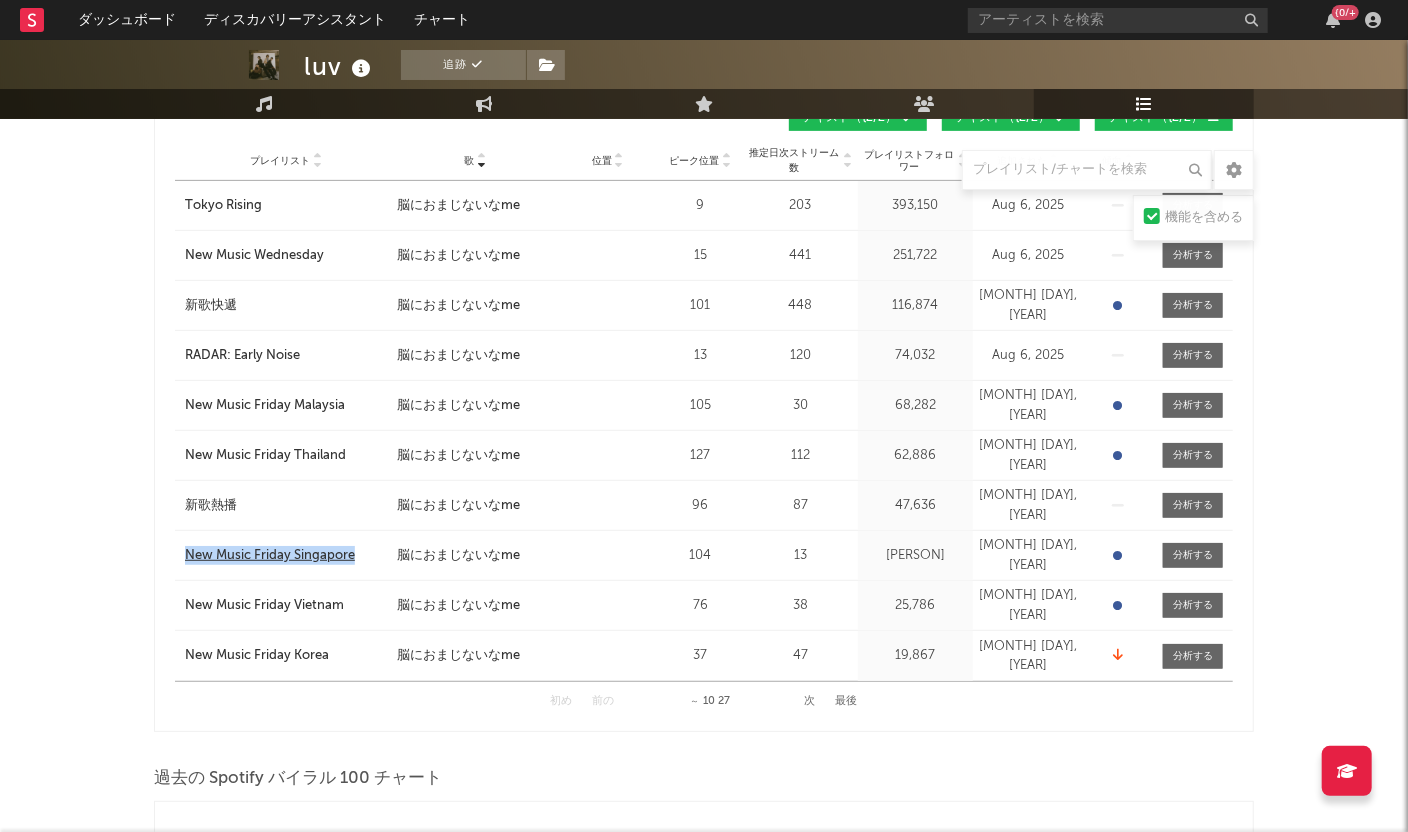 drag, startPoint x: 180, startPoint y: 567, endPoint x: 362, endPoint y: 557, distance: 182.27452 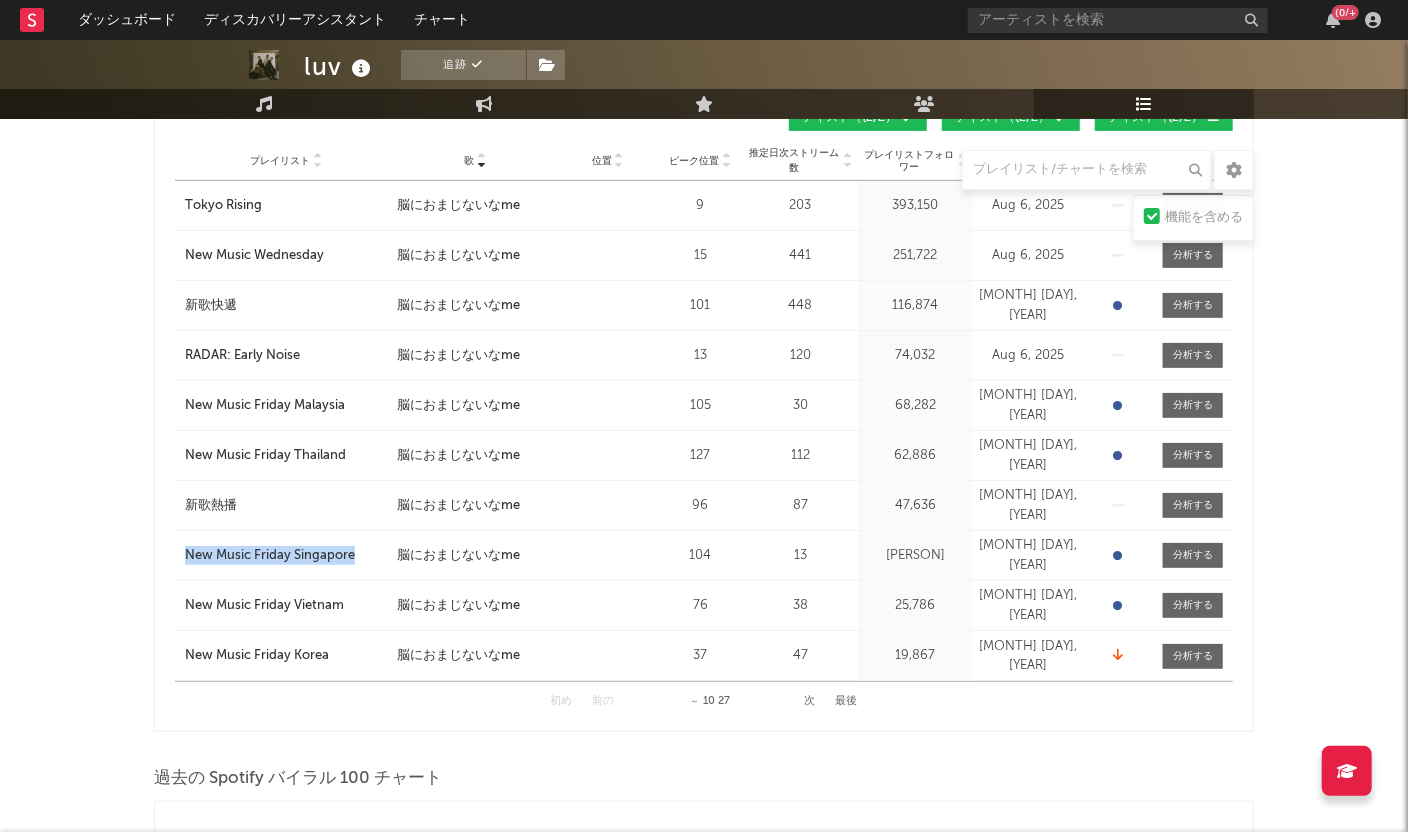 copy on "New Music Friday Singapore" 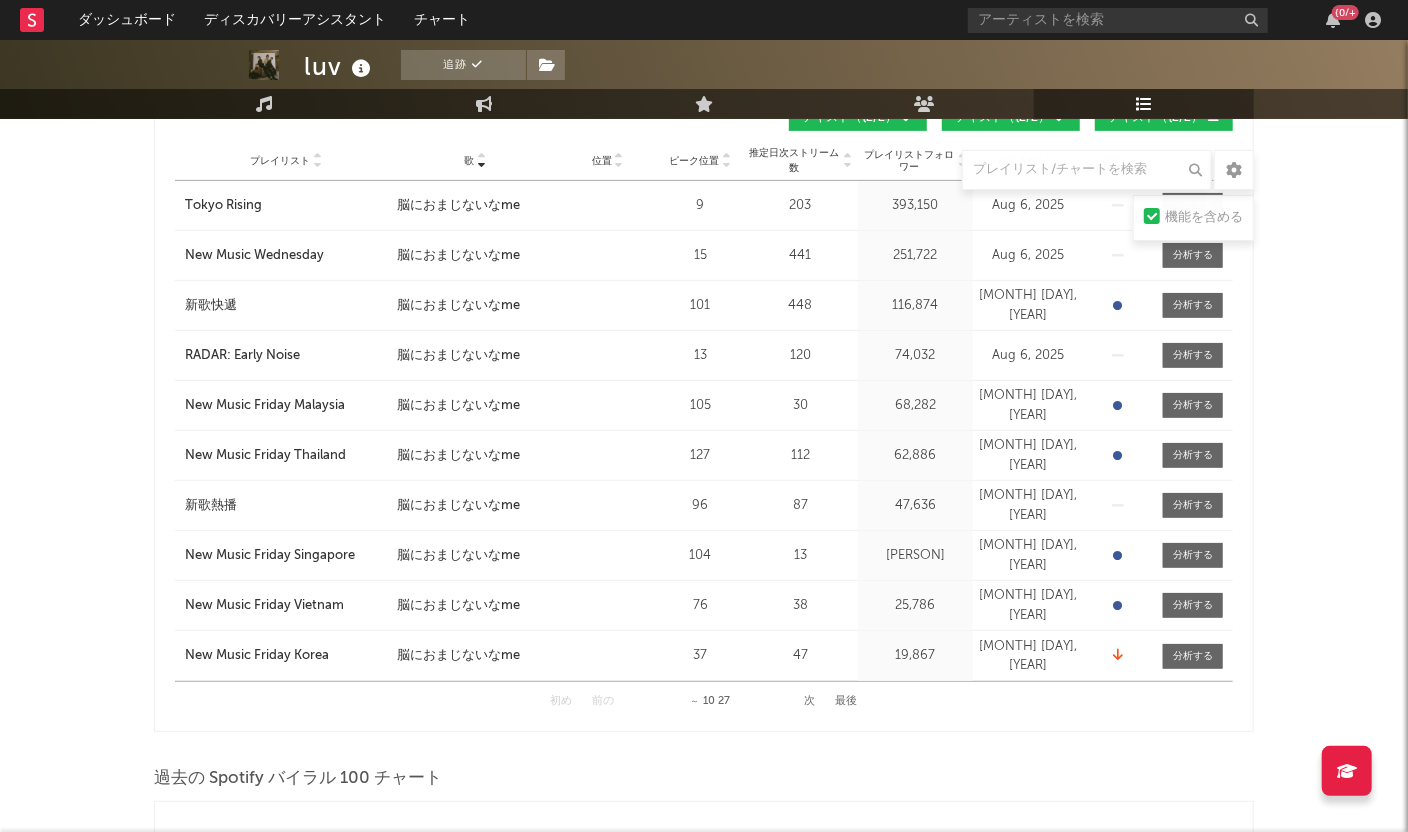 click on "luv 追跡 {0/ | {0/ 編集 追跡 メールアラート オン 基準 まとめ 50,039 39,360 17,400 55,600 4 月間リスナー数: {0/人 ジャンプスコア: {0// 音楽 婚約 ライブ 観客 プレイリスト/チャート プレイリスト/チャート 機能を含める CSV をエクスポート  現在のSpotifyプレイリスト 歌 プレイリスト 歌 位置 ピーク位置 プレイリストフォロワー 追加された 傾向 位置 フォロワー テキスト （{2/2） テキスト （{2/2） テキスト （{2/2） プレイリスト 市 歌 位置 ピーク位置 推定日次ストリーム数 プレイリストフォロワー 毎日のストリーム 追加された 終了日時 傾向 プレイリスト Tokyo Rising 市 歌 脳におまじないなme 位置 ピーク位置 9 推定日次ストリーム数 203 プレイリストフォロワー 393,150 毎日のストリーム 追加された [MONTH] [DAY], [YEAR] 終了日時 [MONTH] [DAY], [YEAR] 傾向 プレイリスト New Music Wednesday 市 歌" at bounding box center [704, 938] 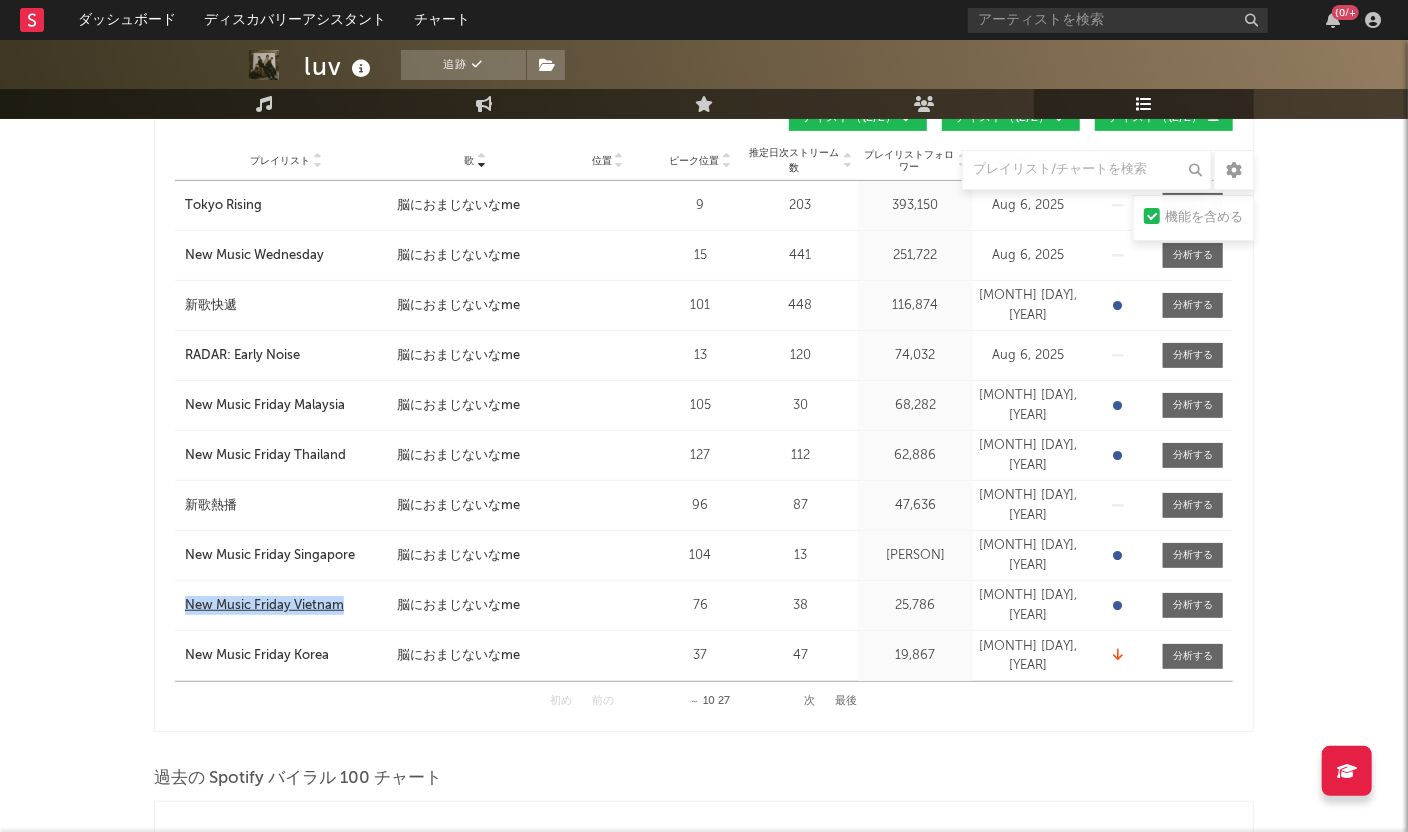drag, startPoint x: 179, startPoint y: 620, endPoint x: 355, endPoint y: 607, distance: 176.47946 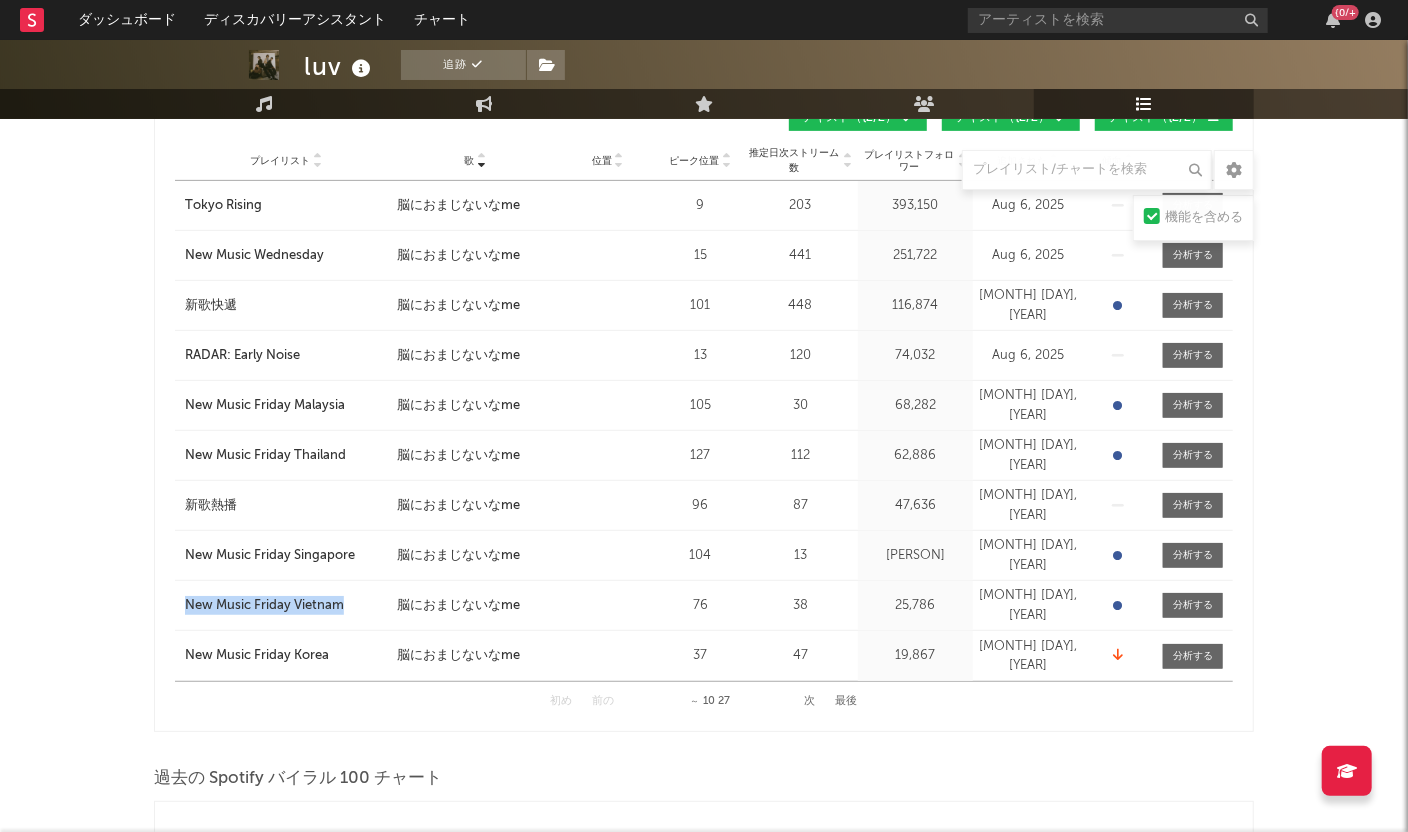 copy on "New Music Friday Vietnam" 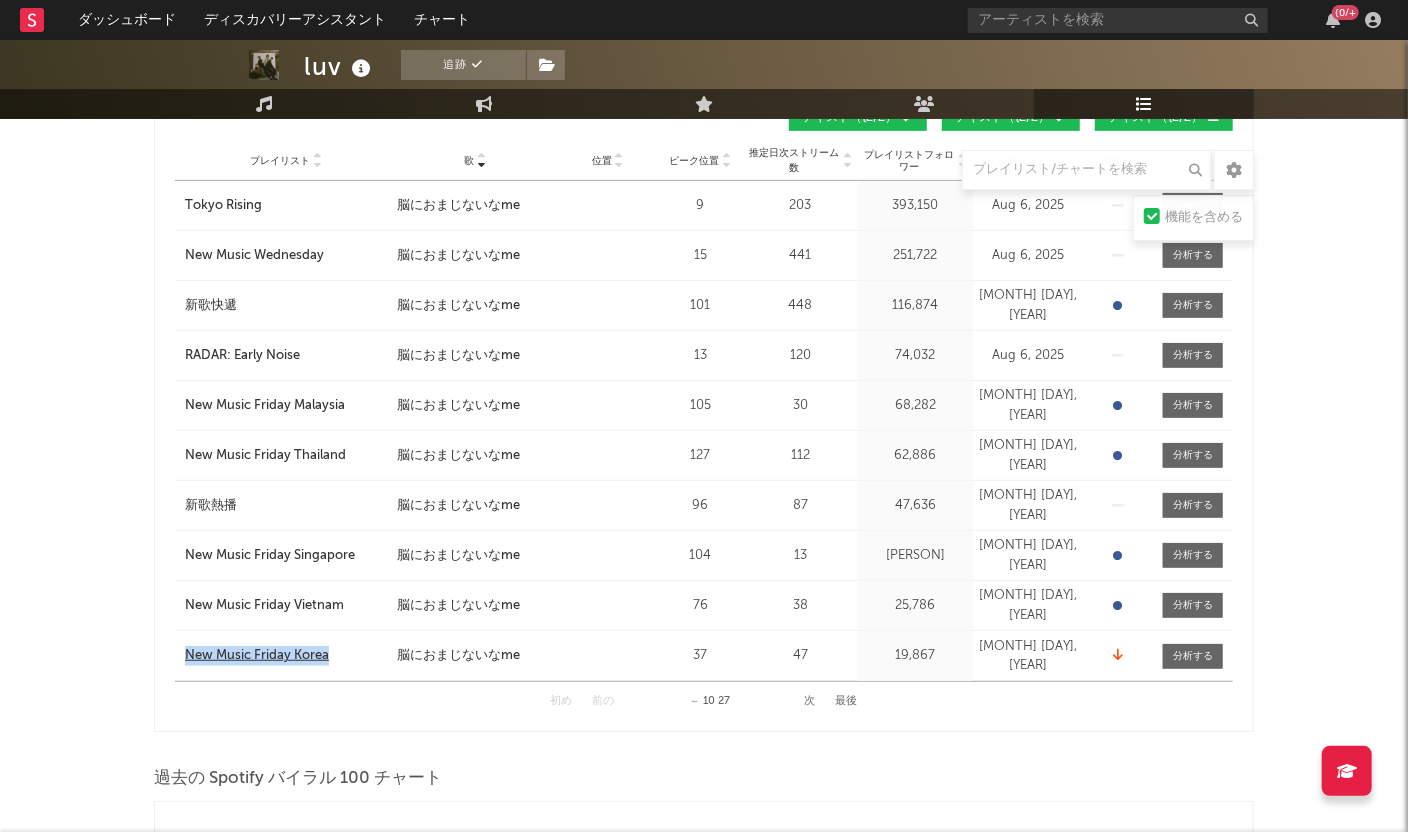 drag, startPoint x: 180, startPoint y: 668, endPoint x: 350, endPoint y: 657, distance: 170.35551 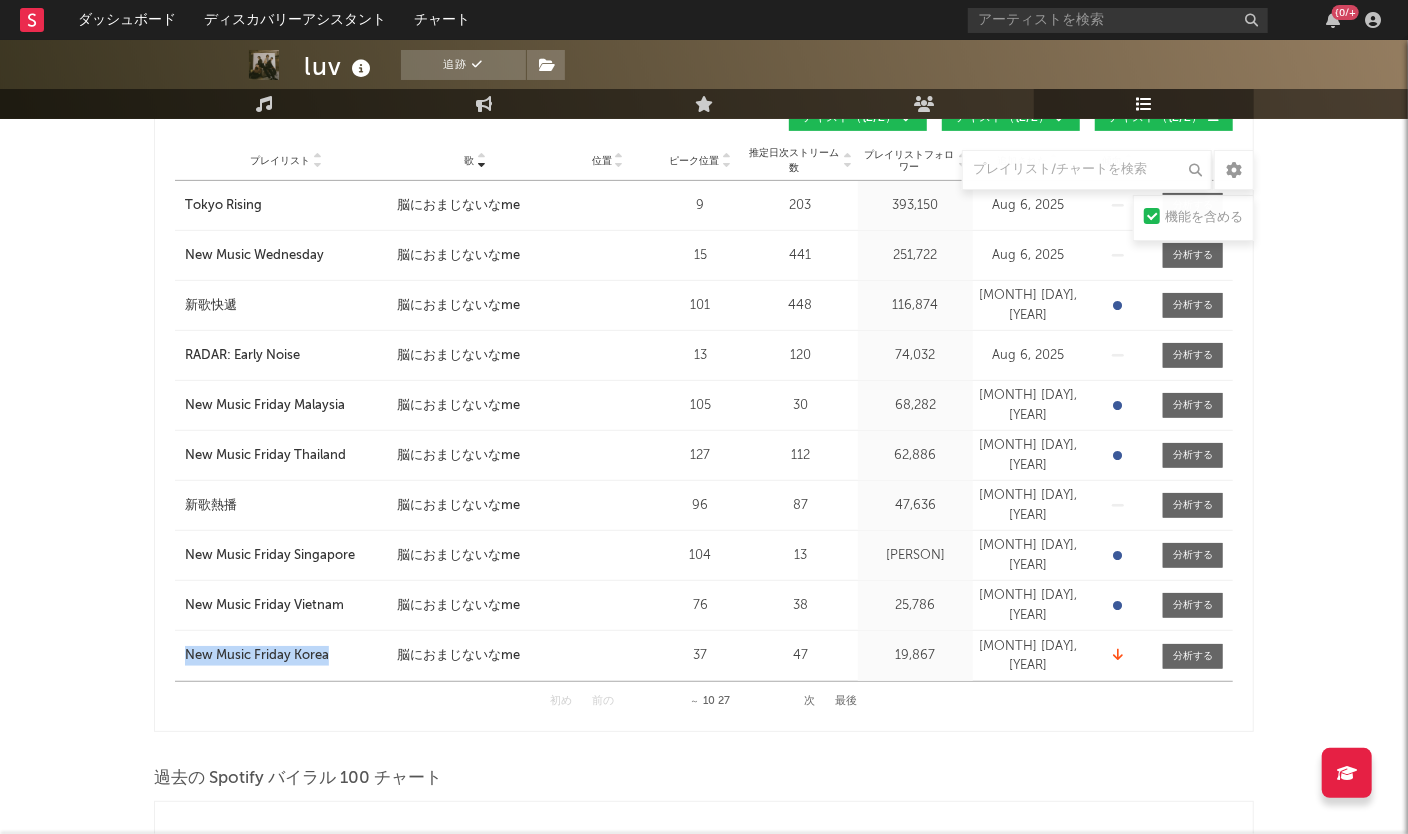 click on "次" at bounding box center [810, 701] 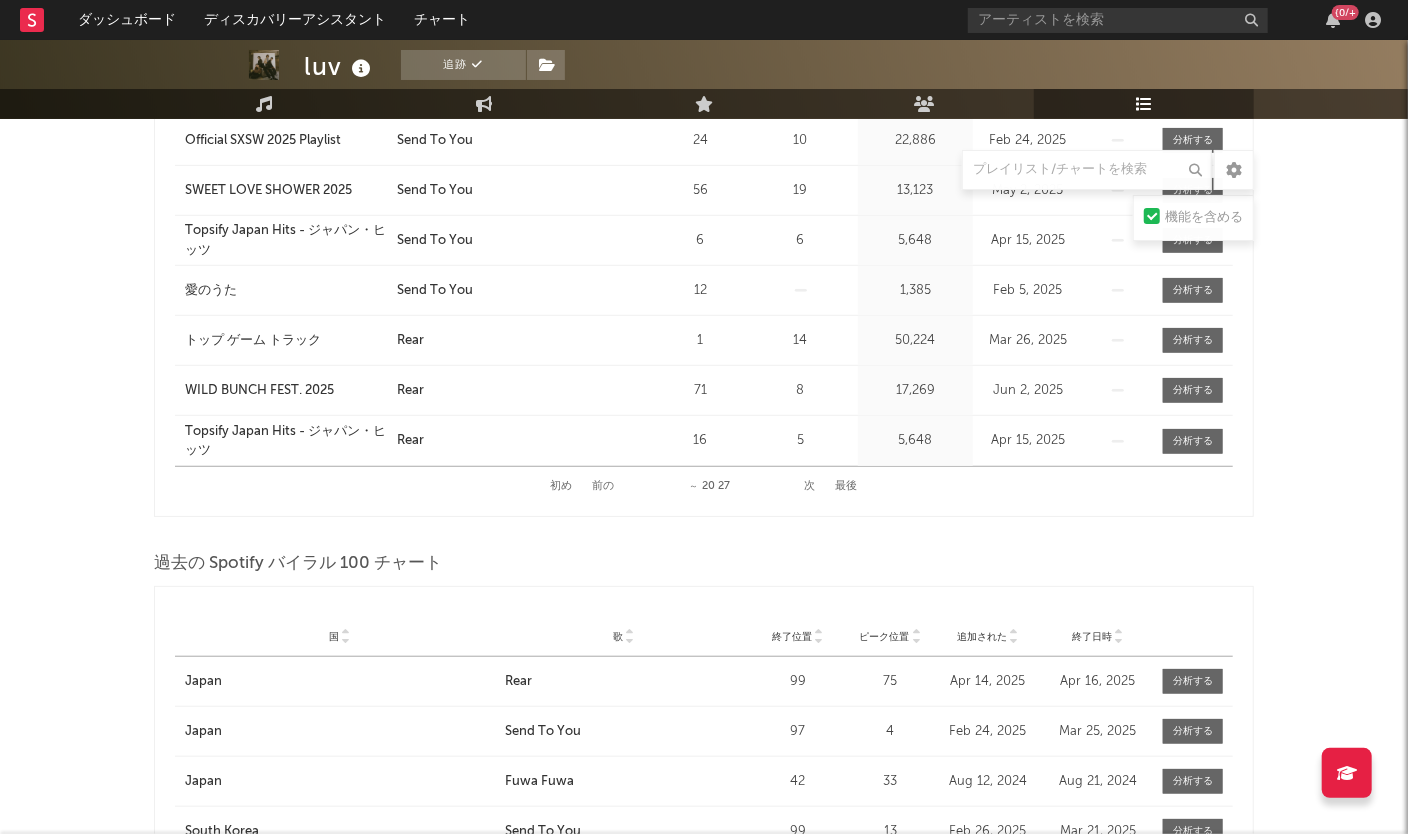scroll, scrollTop: 750, scrollLeft: 0, axis: vertical 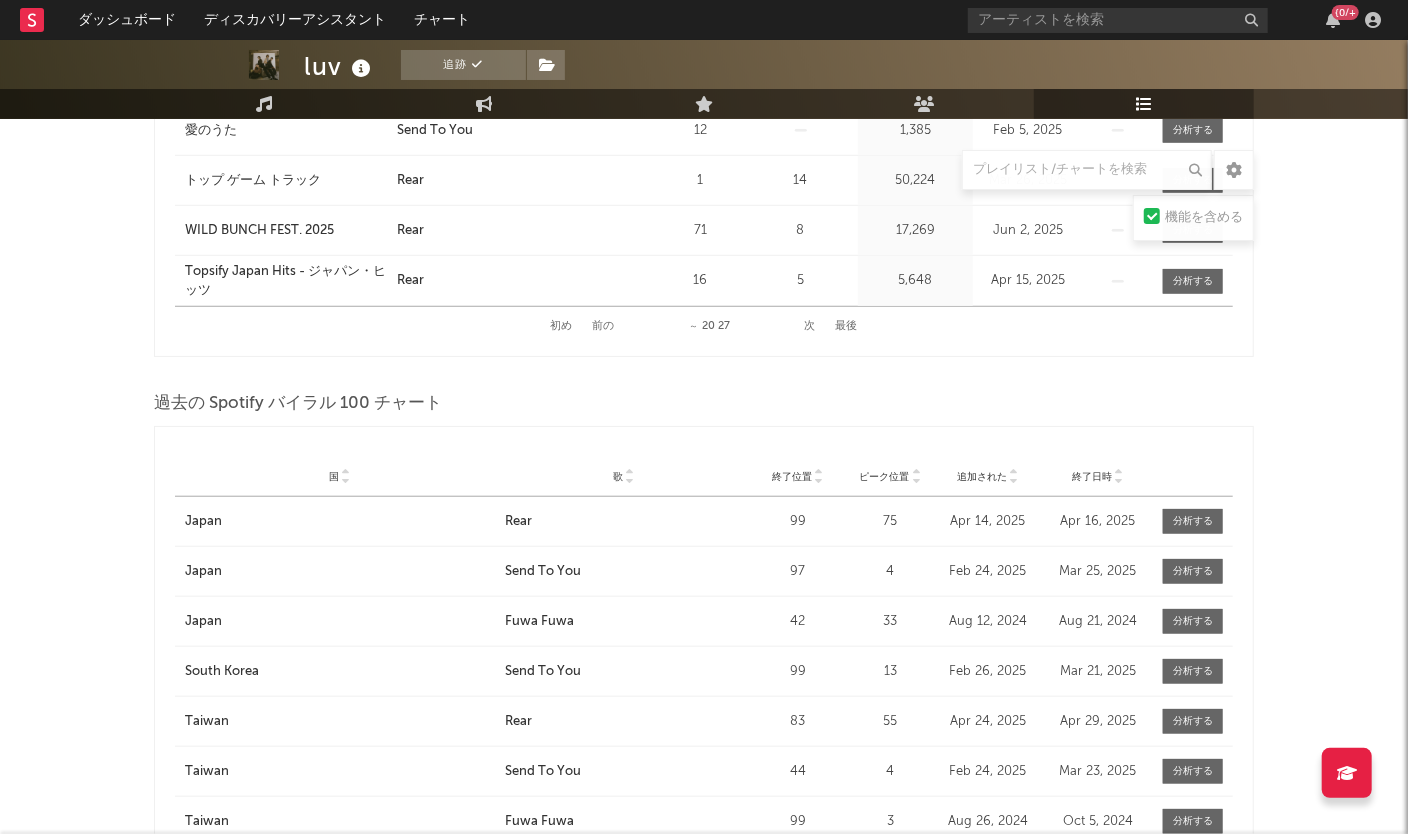 click on "前の" at bounding box center (604, 326) 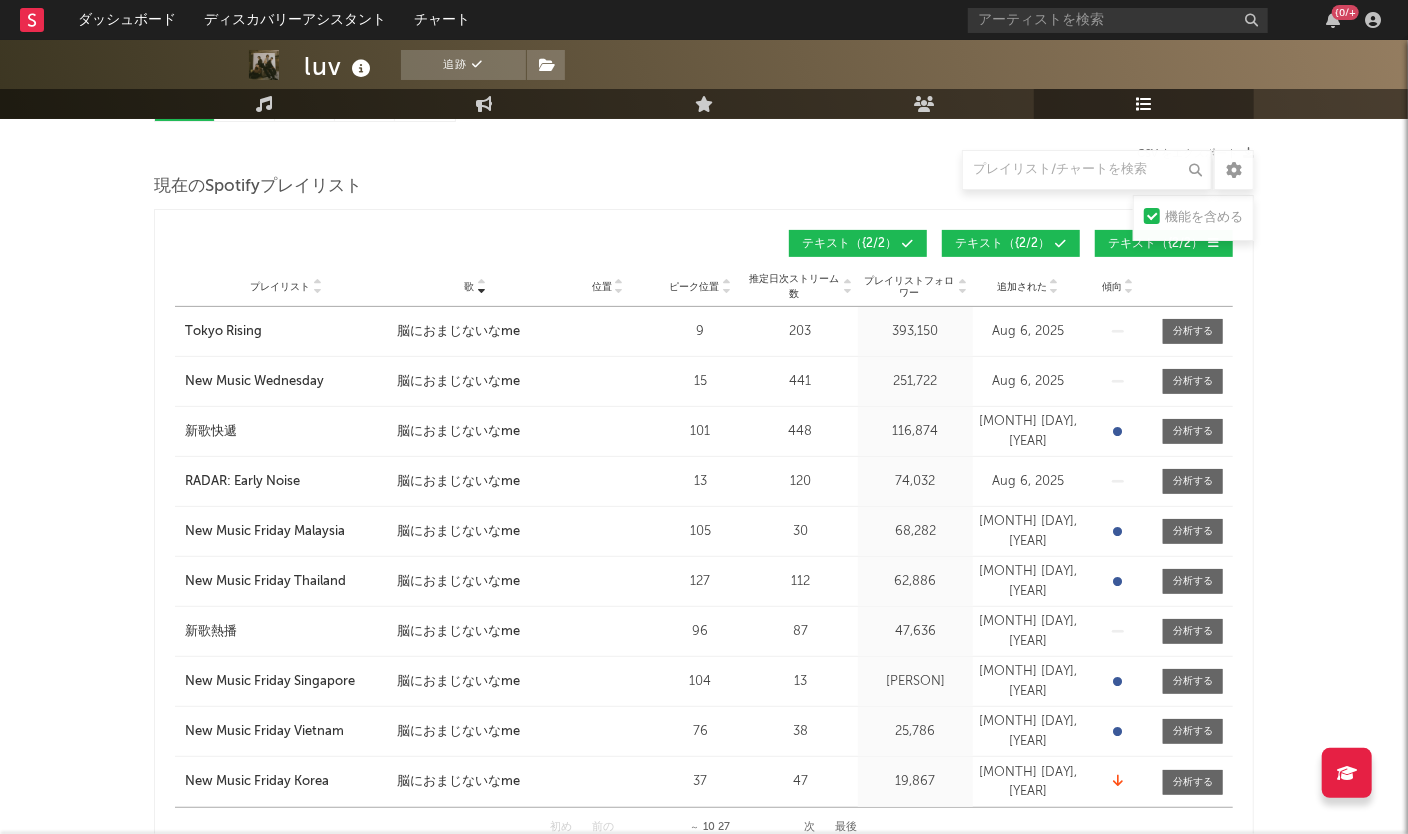 scroll, scrollTop: 375, scrollLeft: 0, axis: vertical 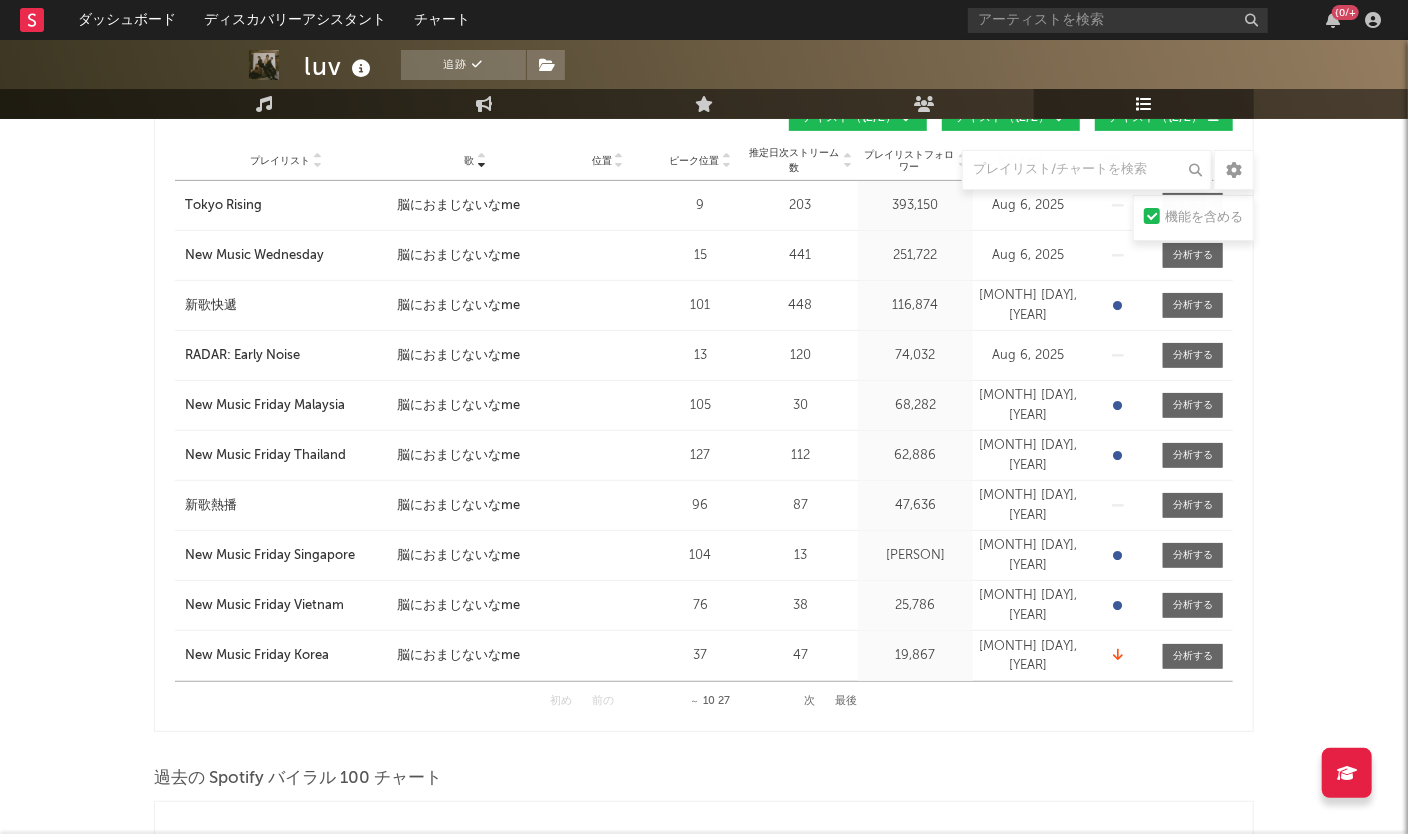 click on "次" at bounding box center (810, 701) 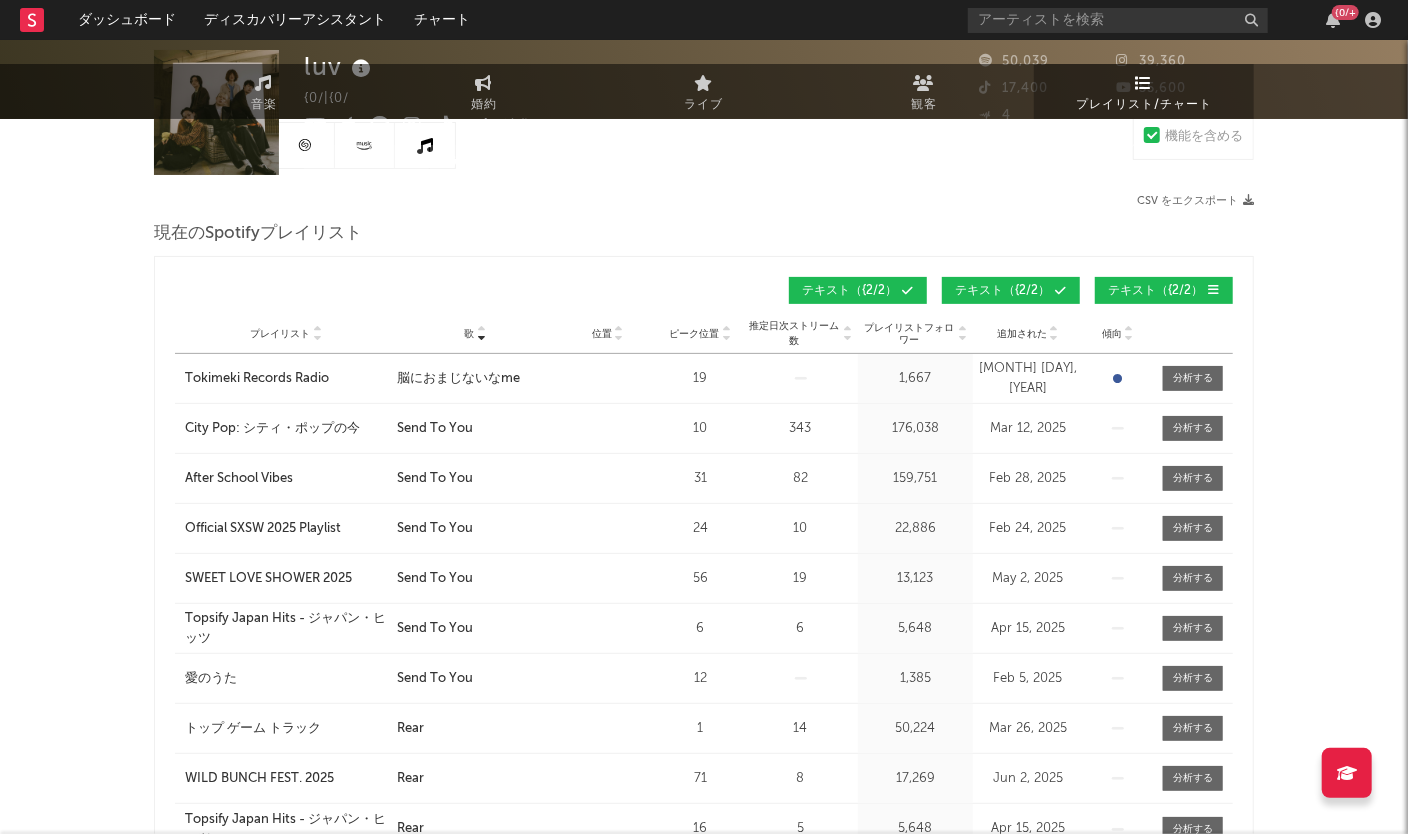 scroll, scrollTop: 0, scrollLeft: 0, axis: both 